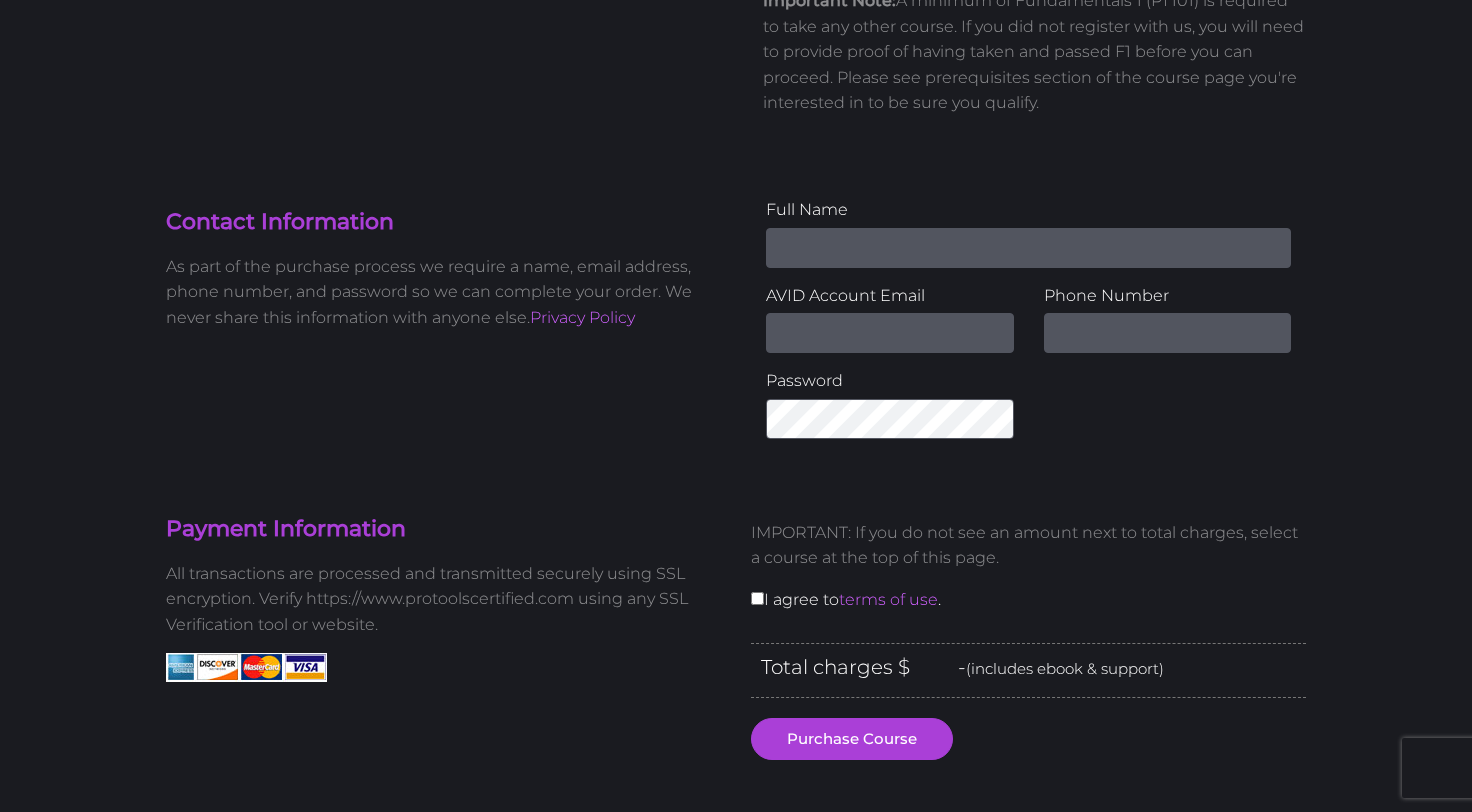 scroll, scrollTop: 416, scrollLeft: 0, axis: vertical 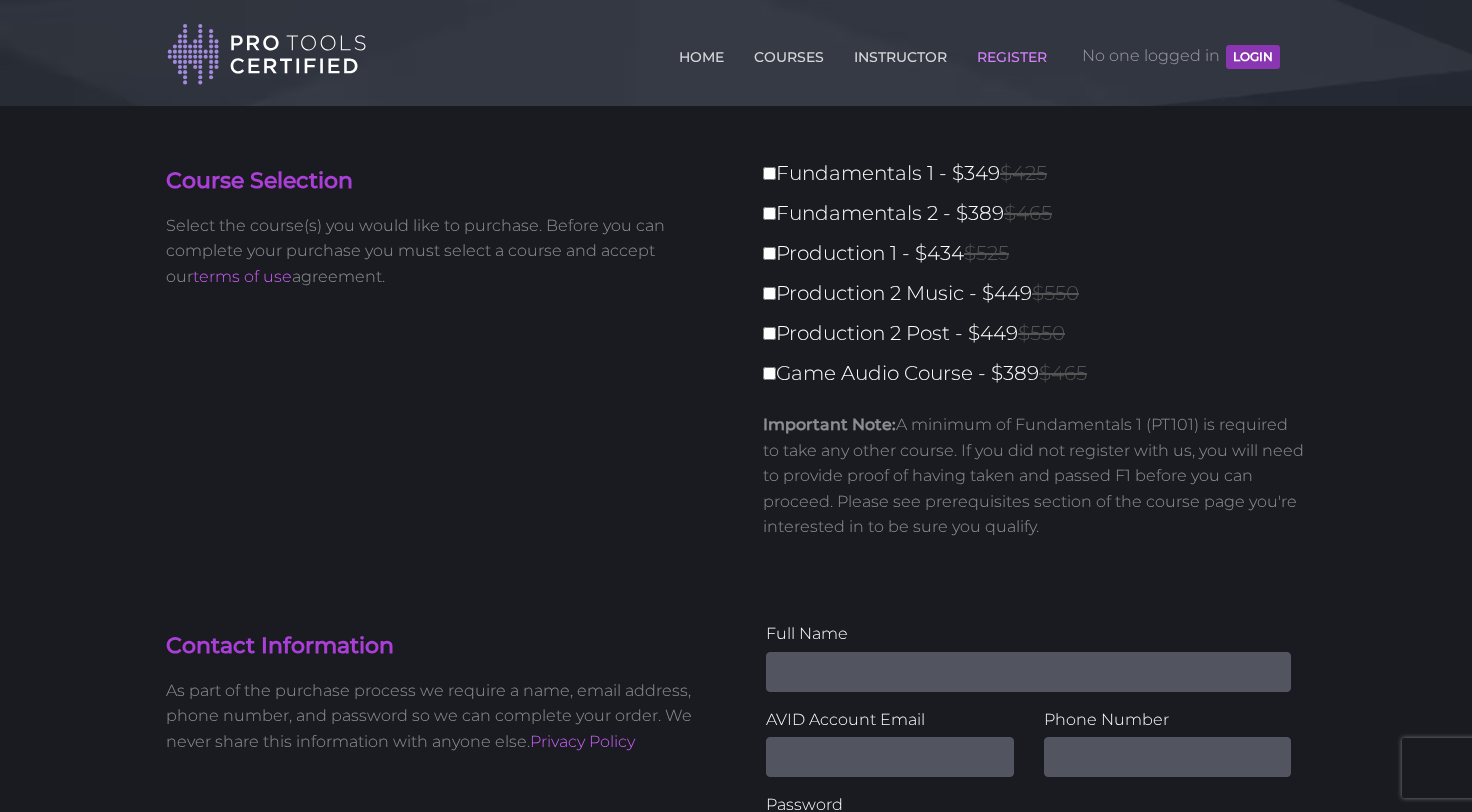 click on "Fundamentals 1 - $349
$425" at bounding box center [1040, 173] 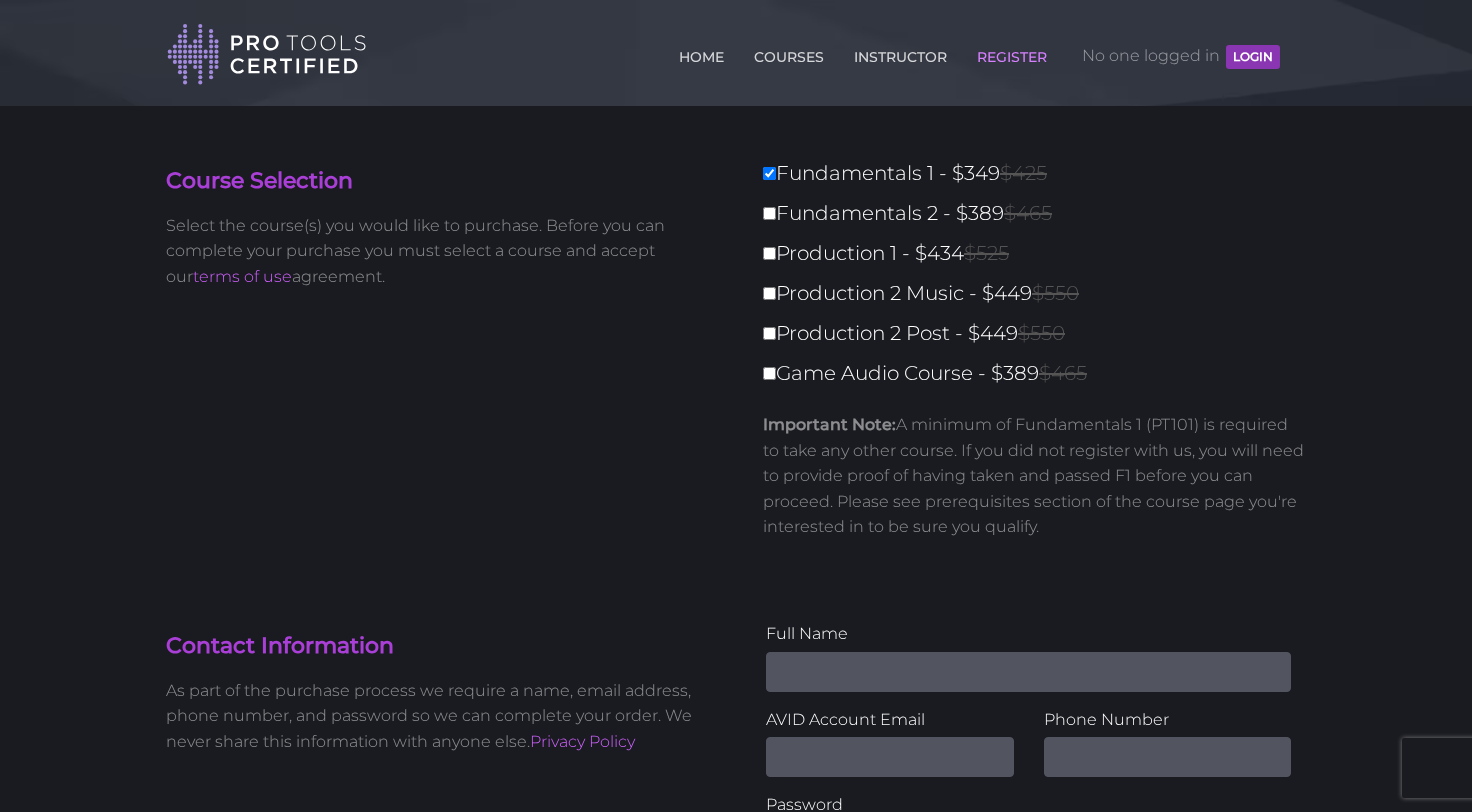 type on "349" 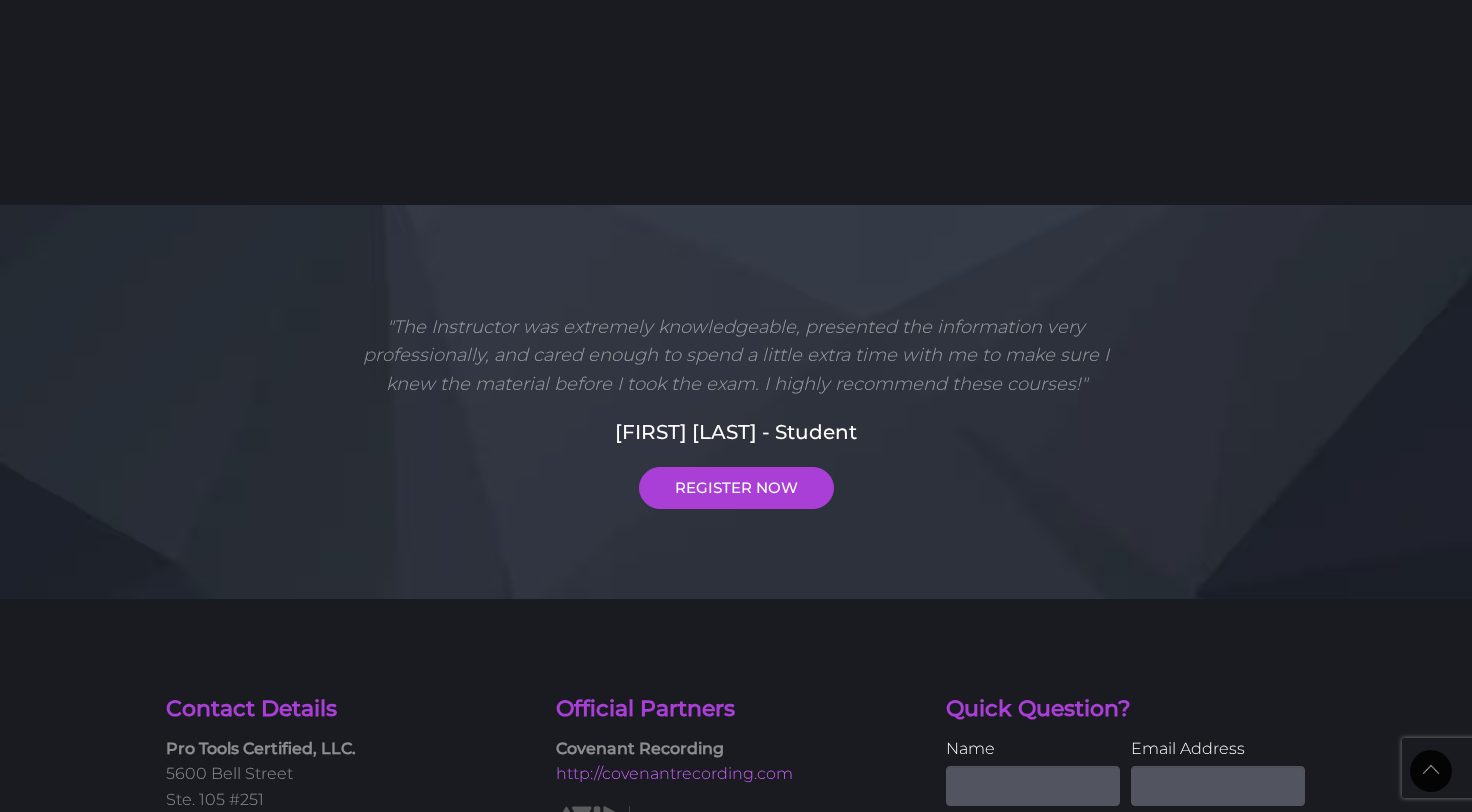 scroll, scrollTop: 1220, scrollLeft: 0, axis: vertical 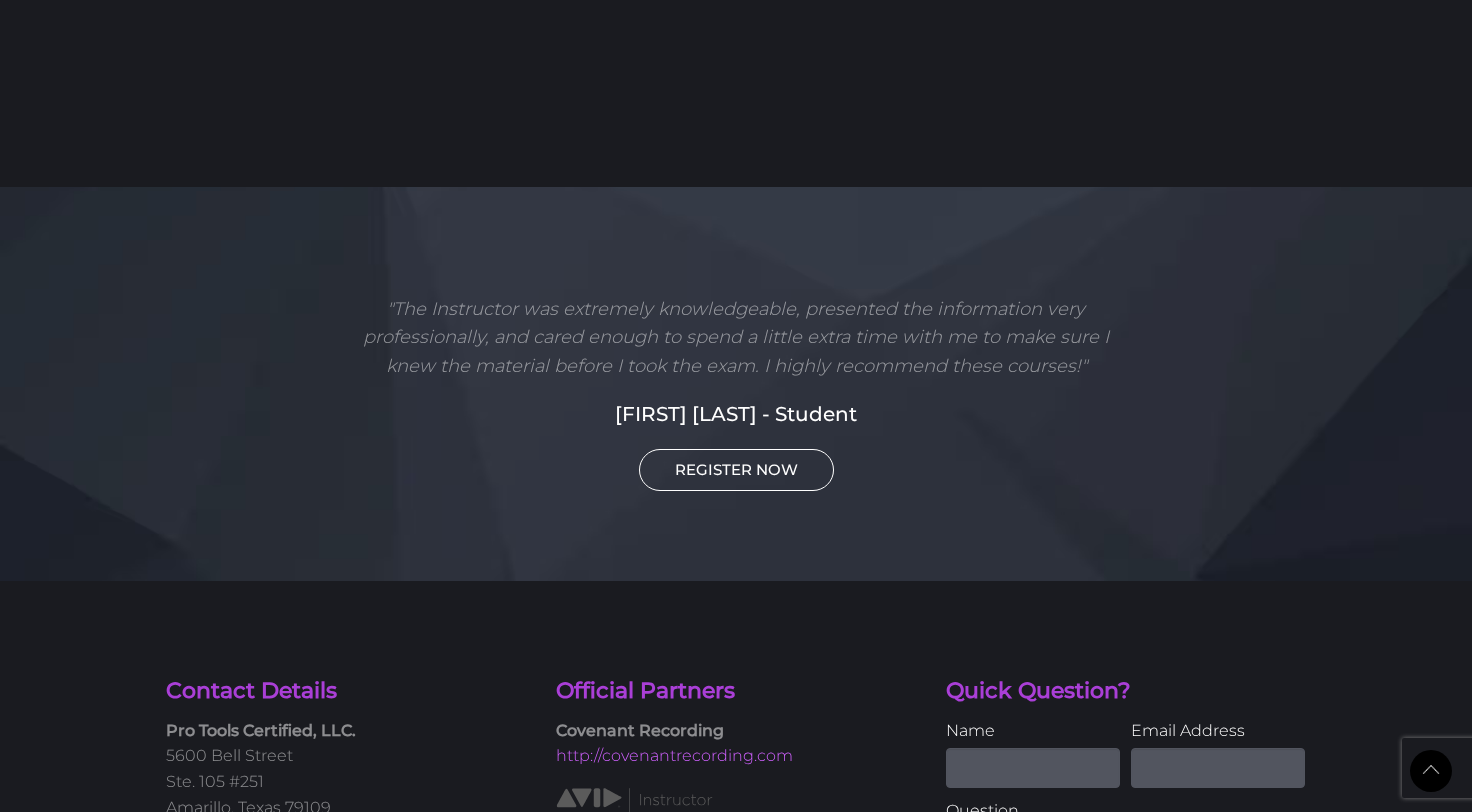click on "REGISTER NOW" at bounding box center (736, 470) 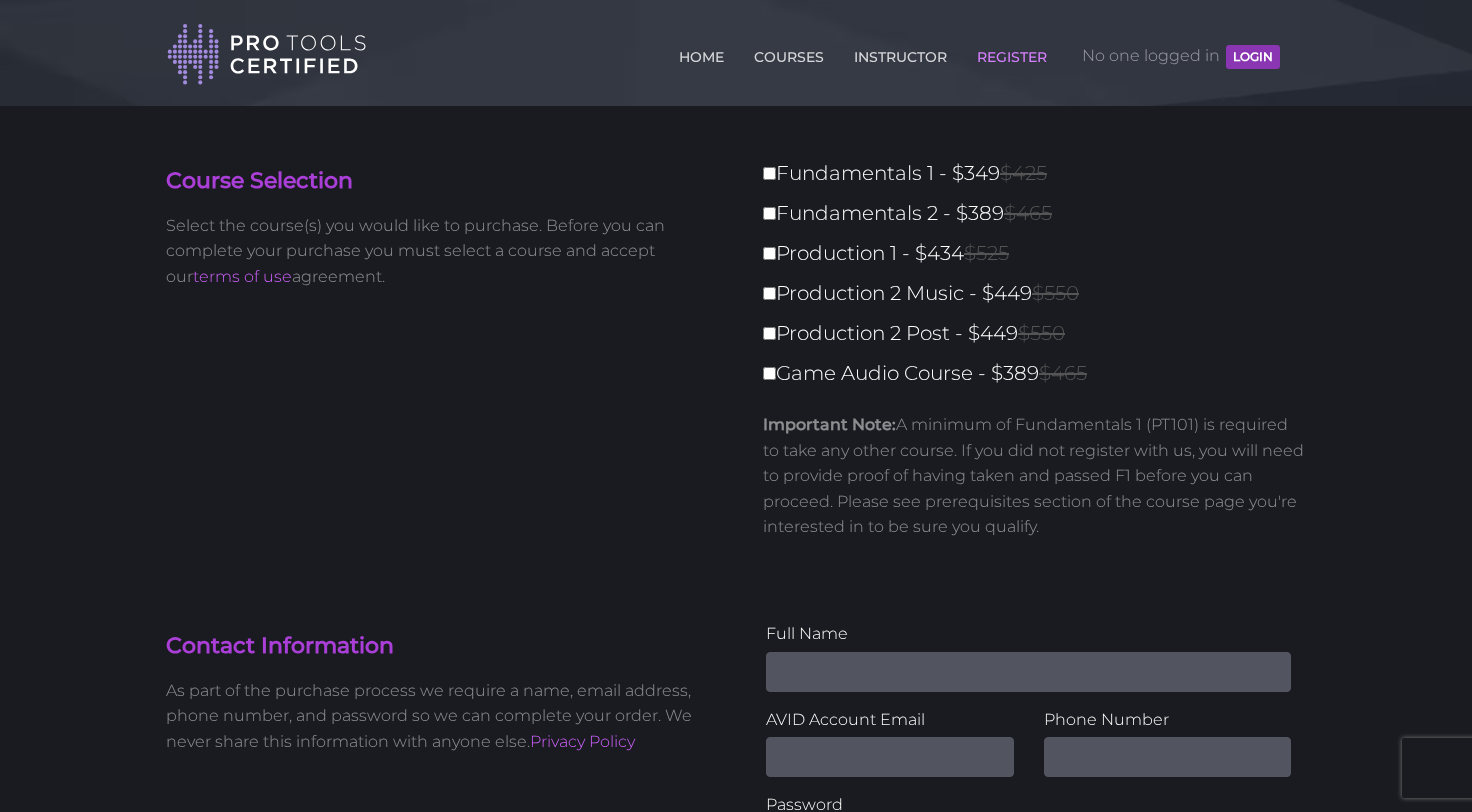 scroll, scrollTop: 0, scrollLeft: 0, axis: both 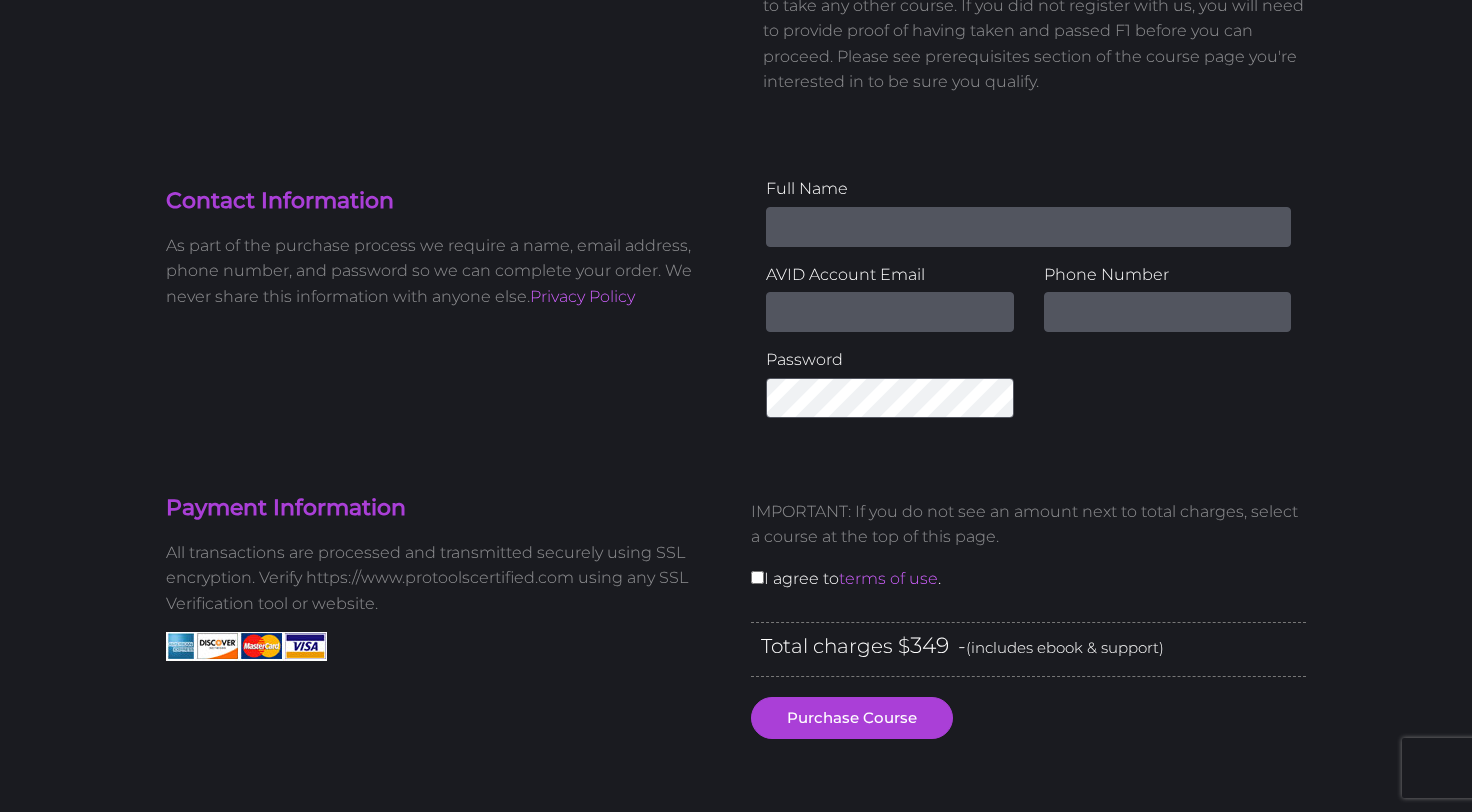 click on "Name" at bounding box center (1028, 227) 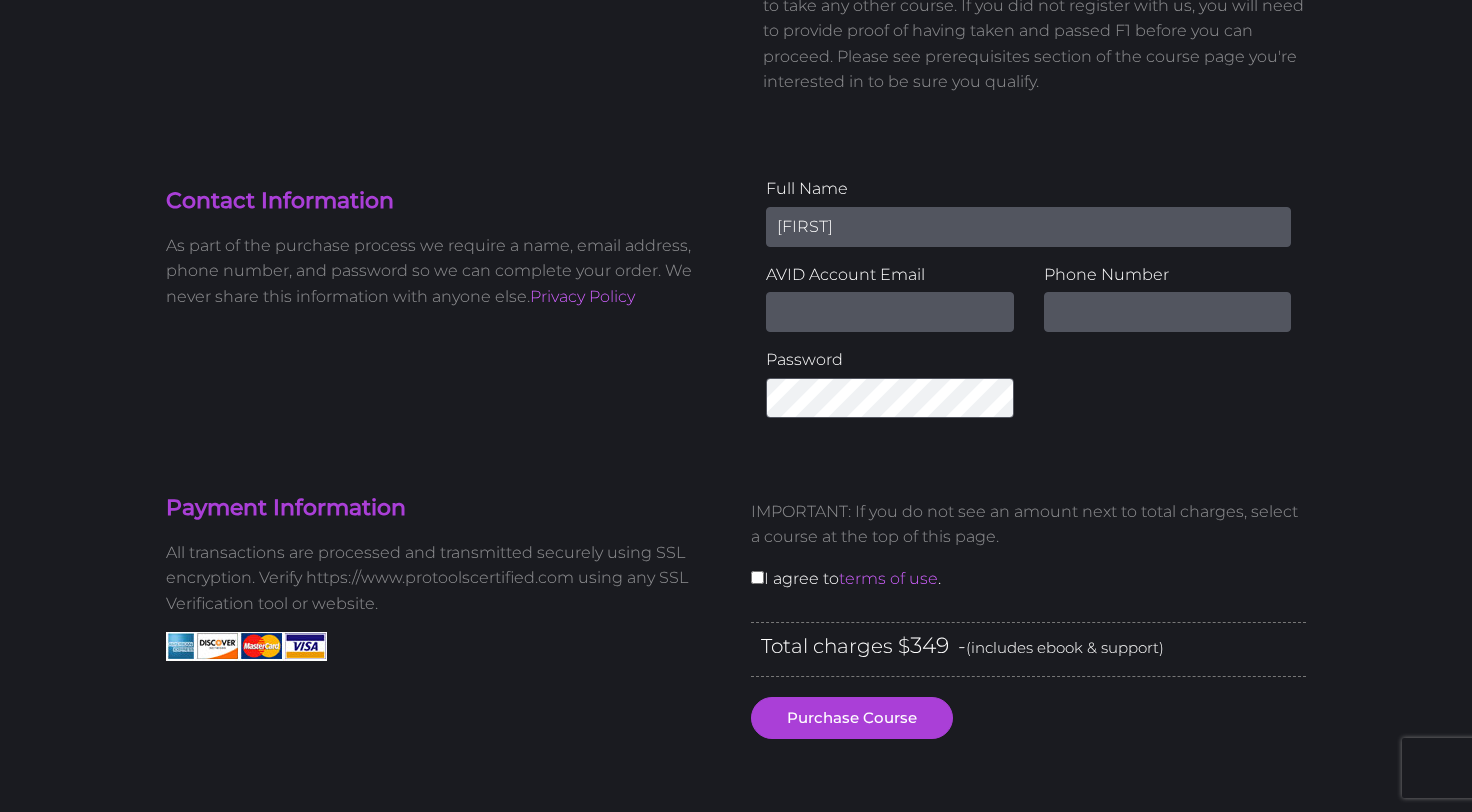 click on "George" at bounding box center [1028, 227] 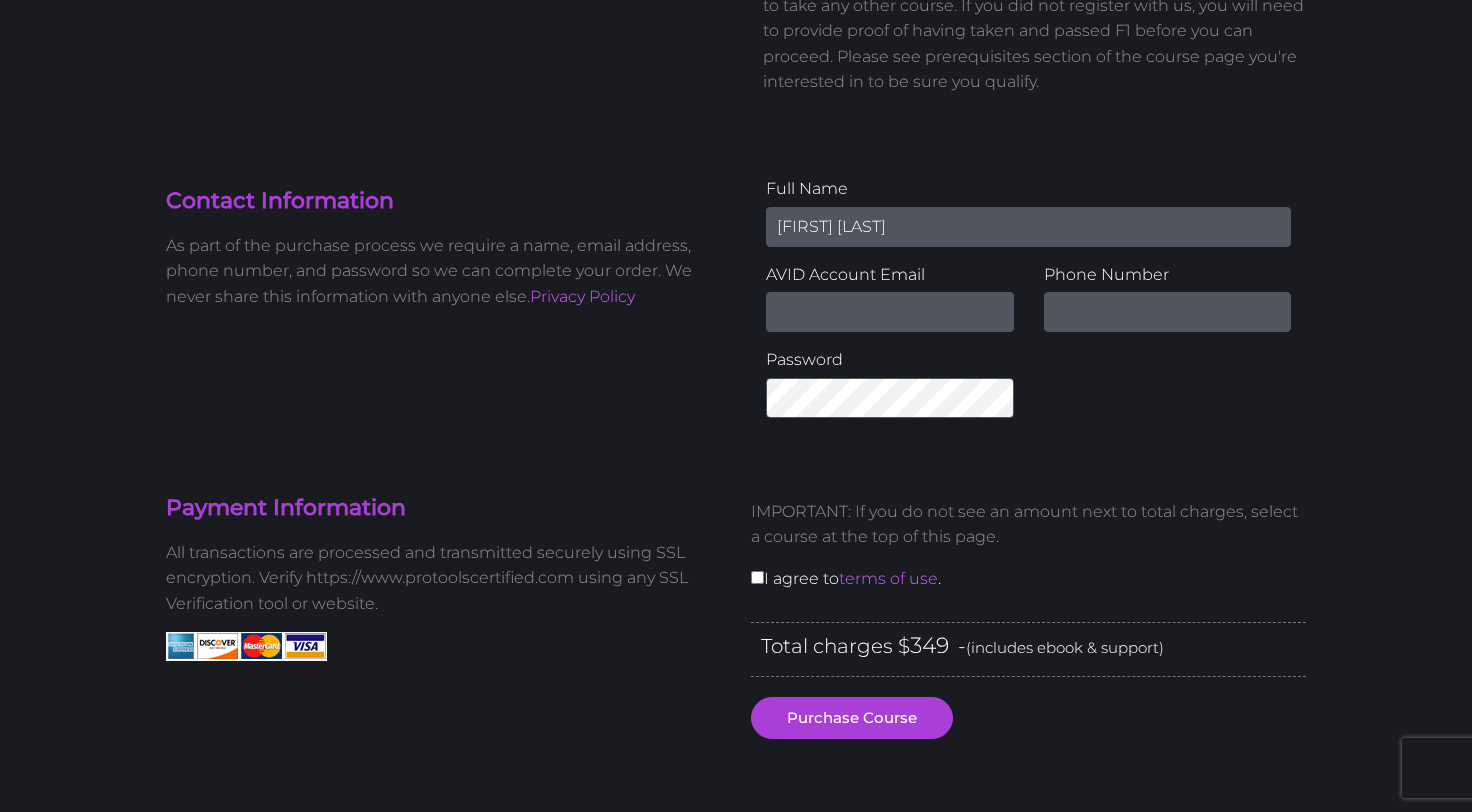 type on "[FIRST] [LAST]" 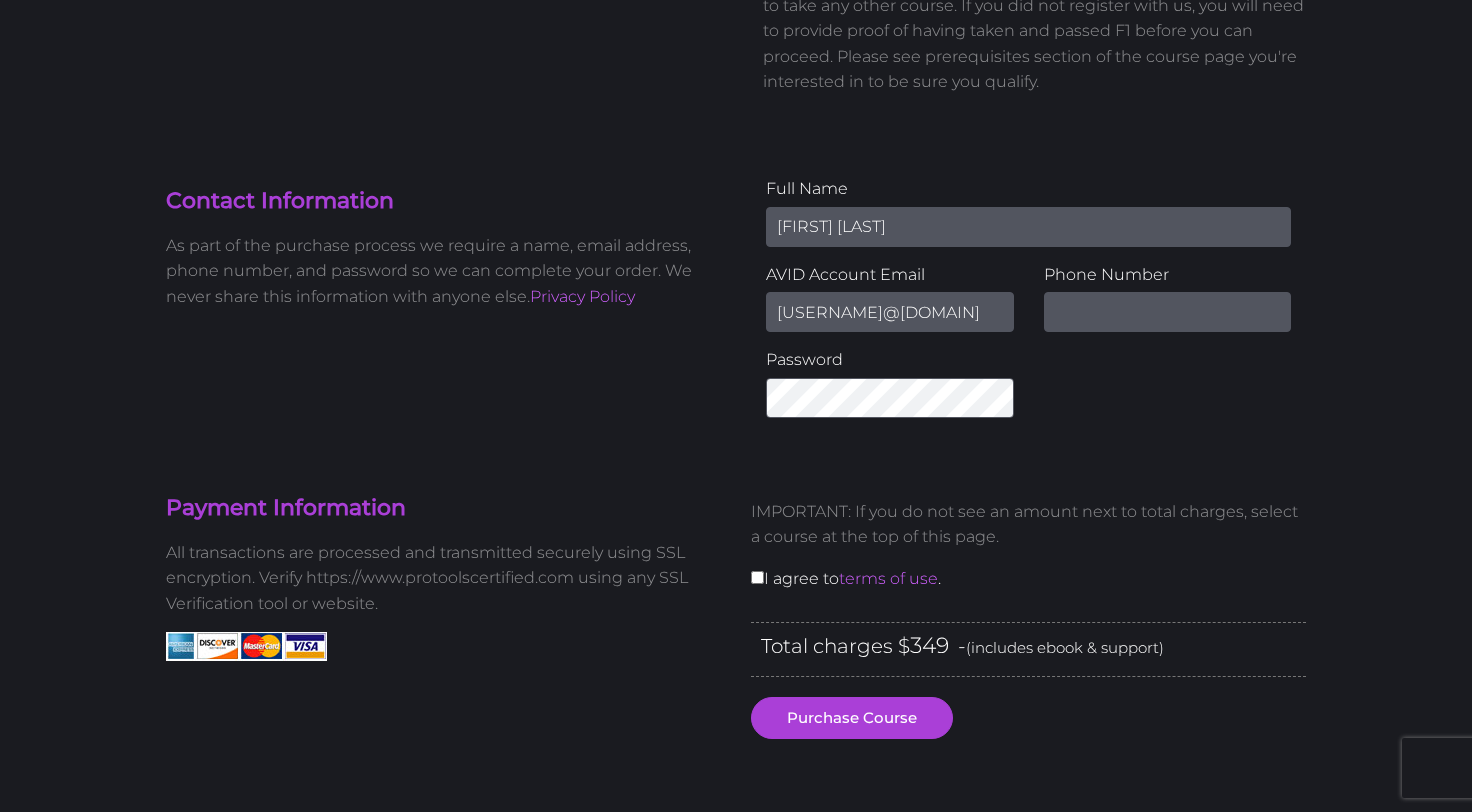 type on "[EMAIL]" 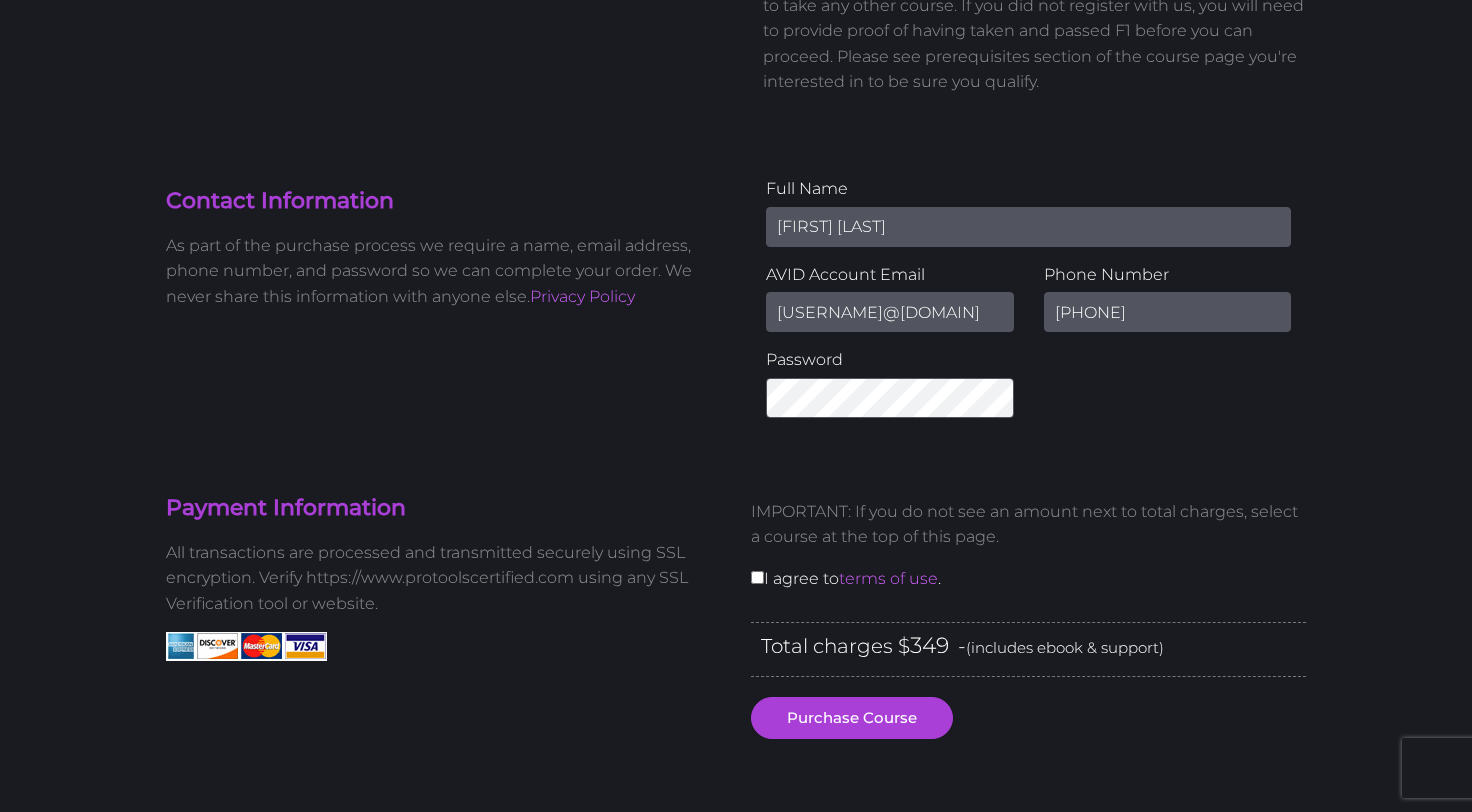 type on "07701083923" 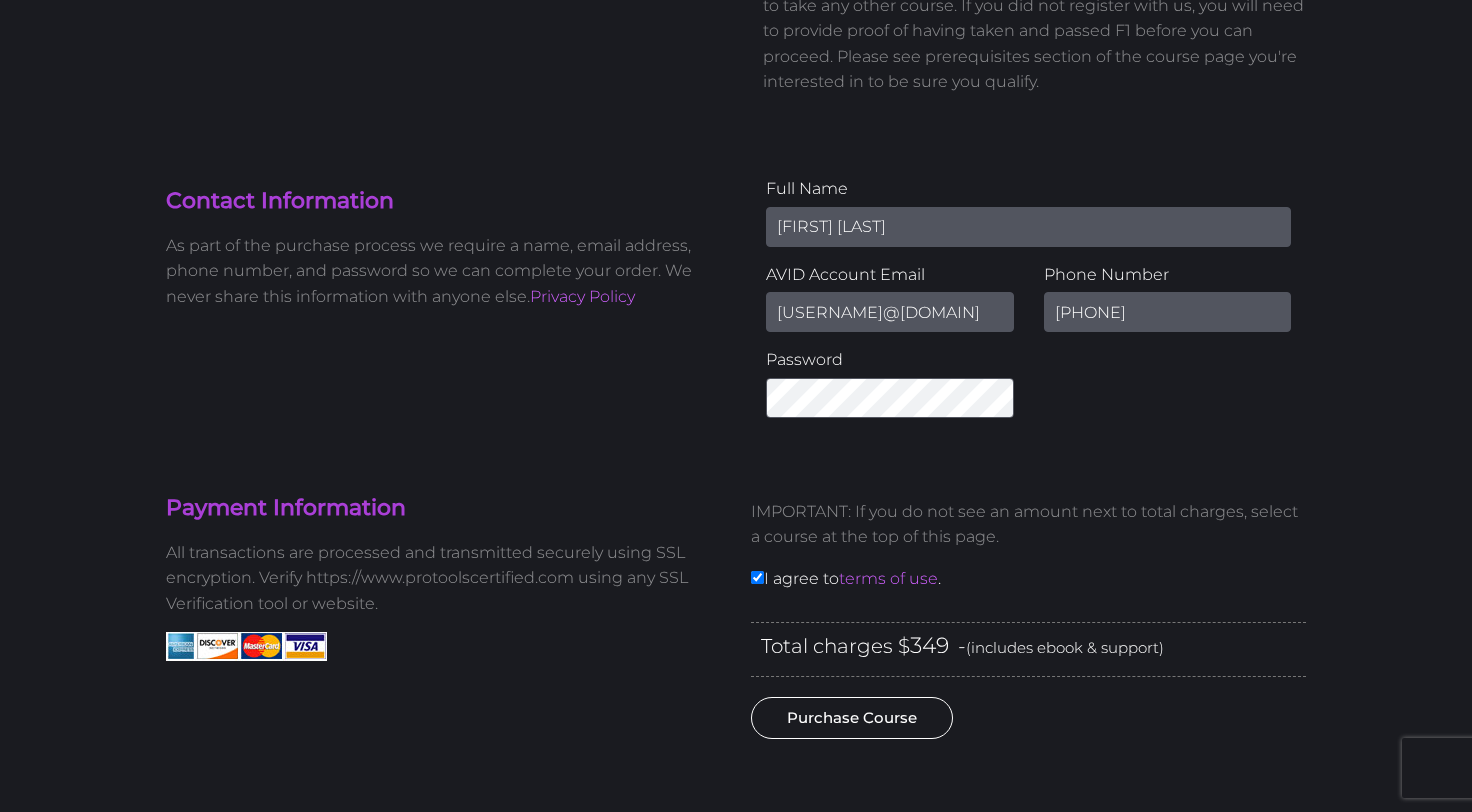 click on "Purchase Course" at bounding box center (852, 718) 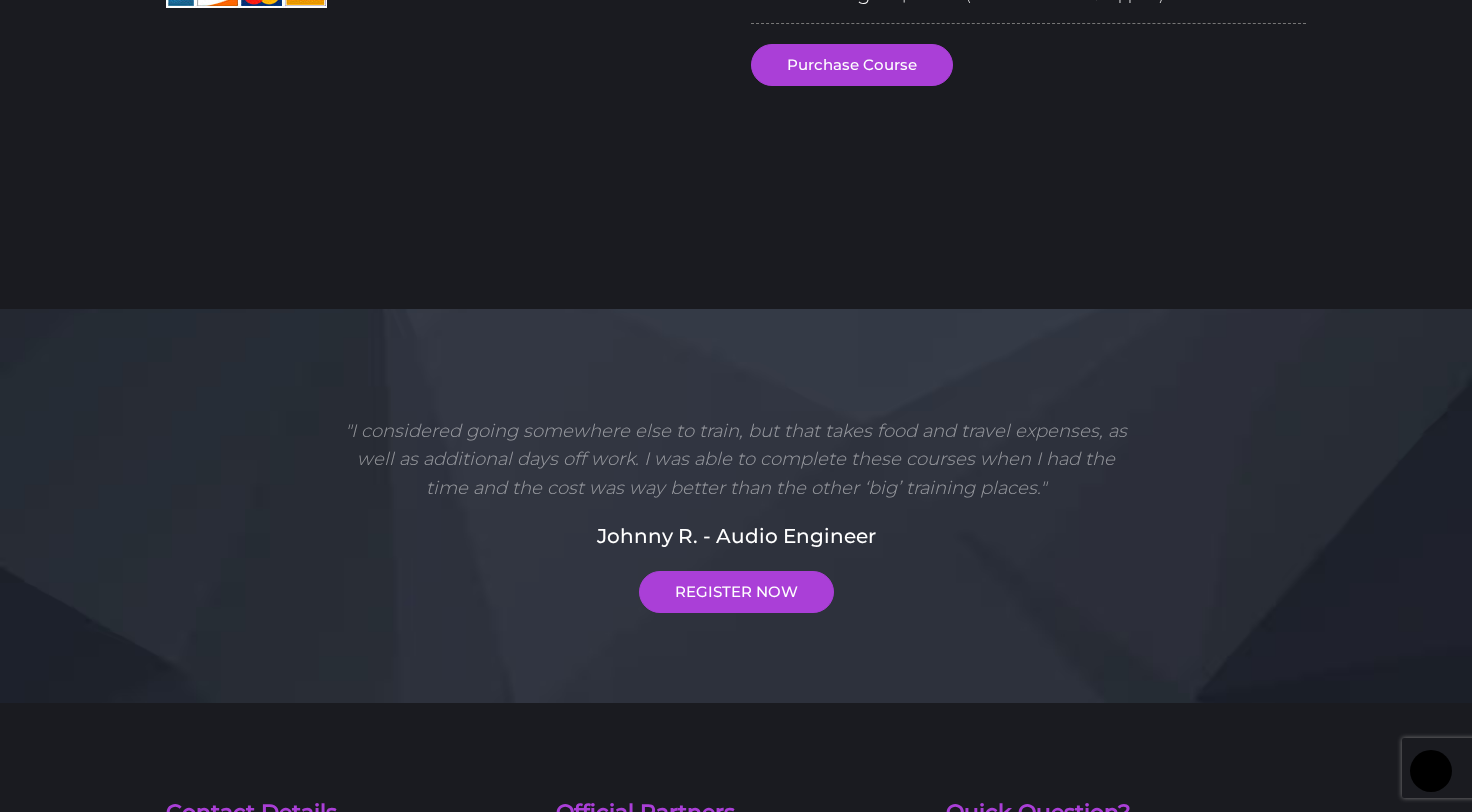 scroll, scrollTop: 1090, scrollLeft: 0, axis: vertical 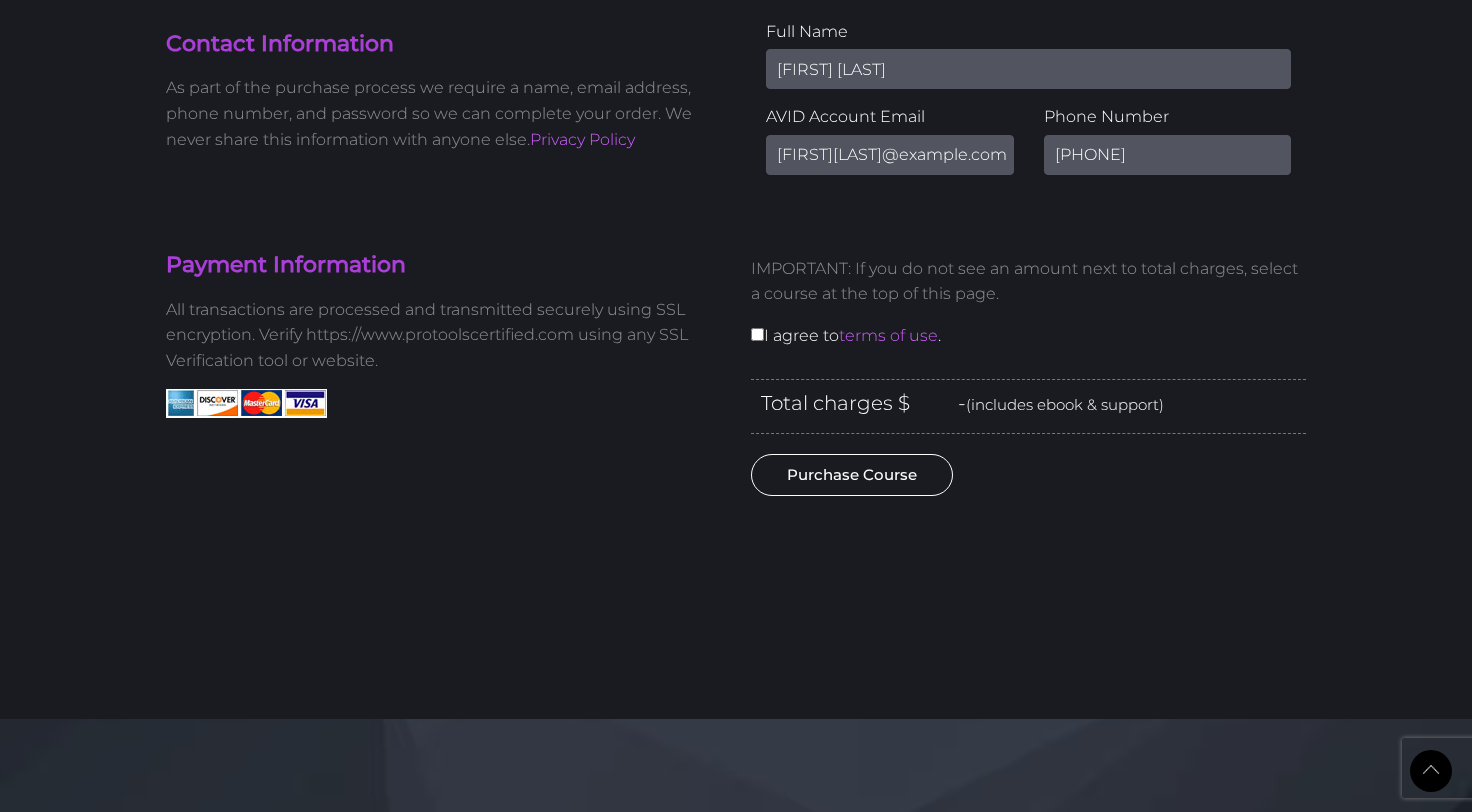 click on "Purchase Course" at bounding box center (852, 475) 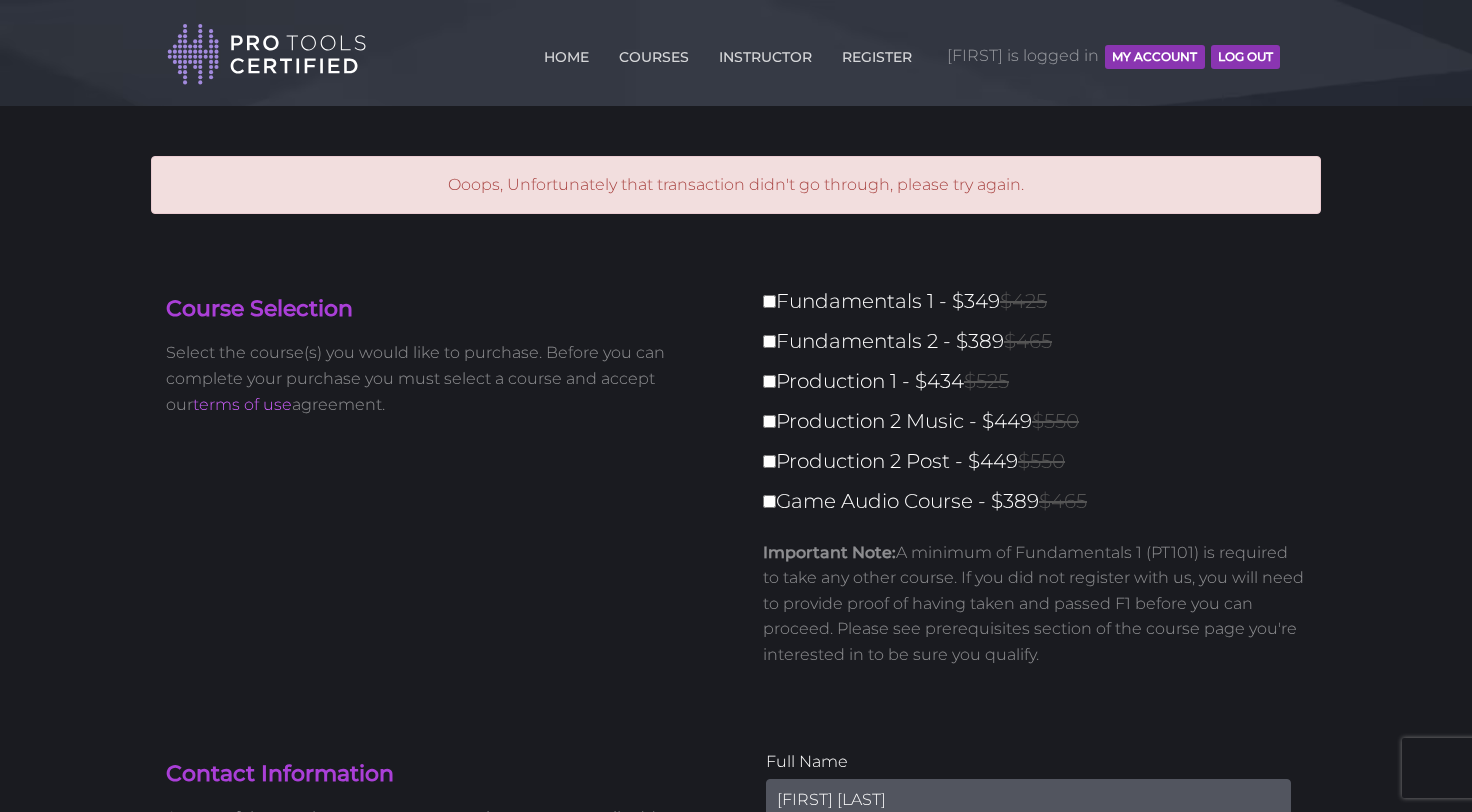 scroll, scrollTop: 0, scrollLeft: 0, axis: both 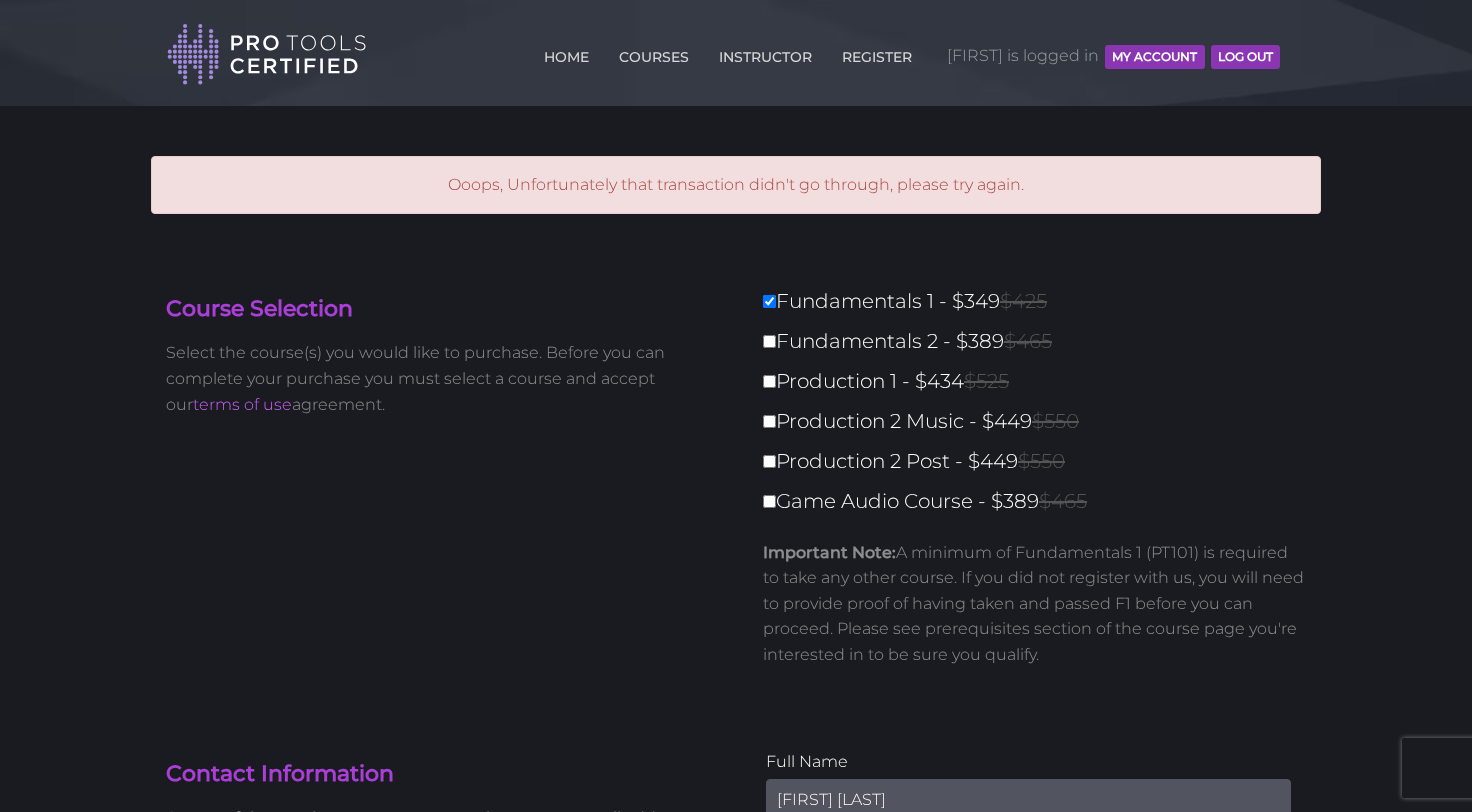 type on "349" 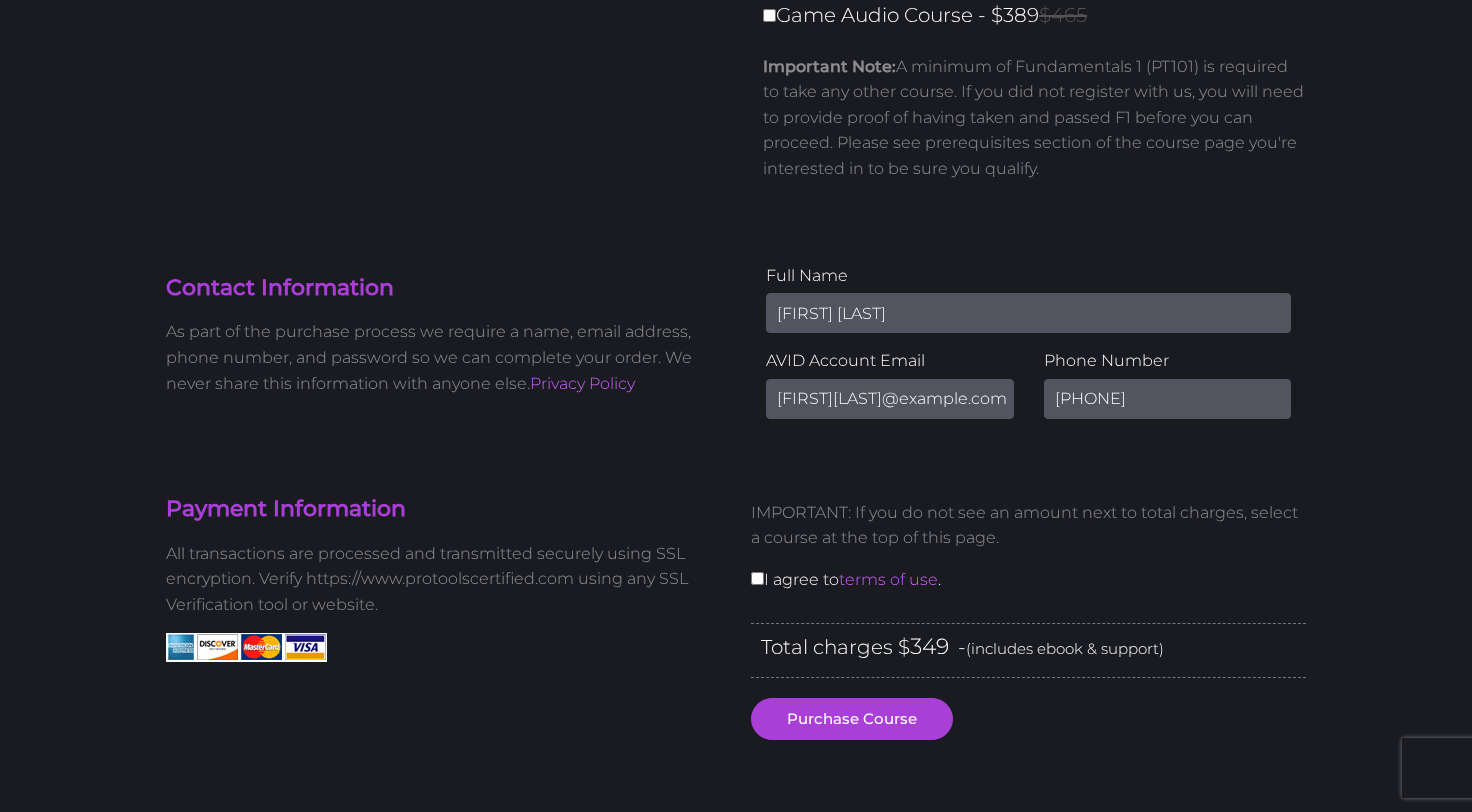 scroll, scrollTop: 819, scrollLeft: 0, axis: vertical 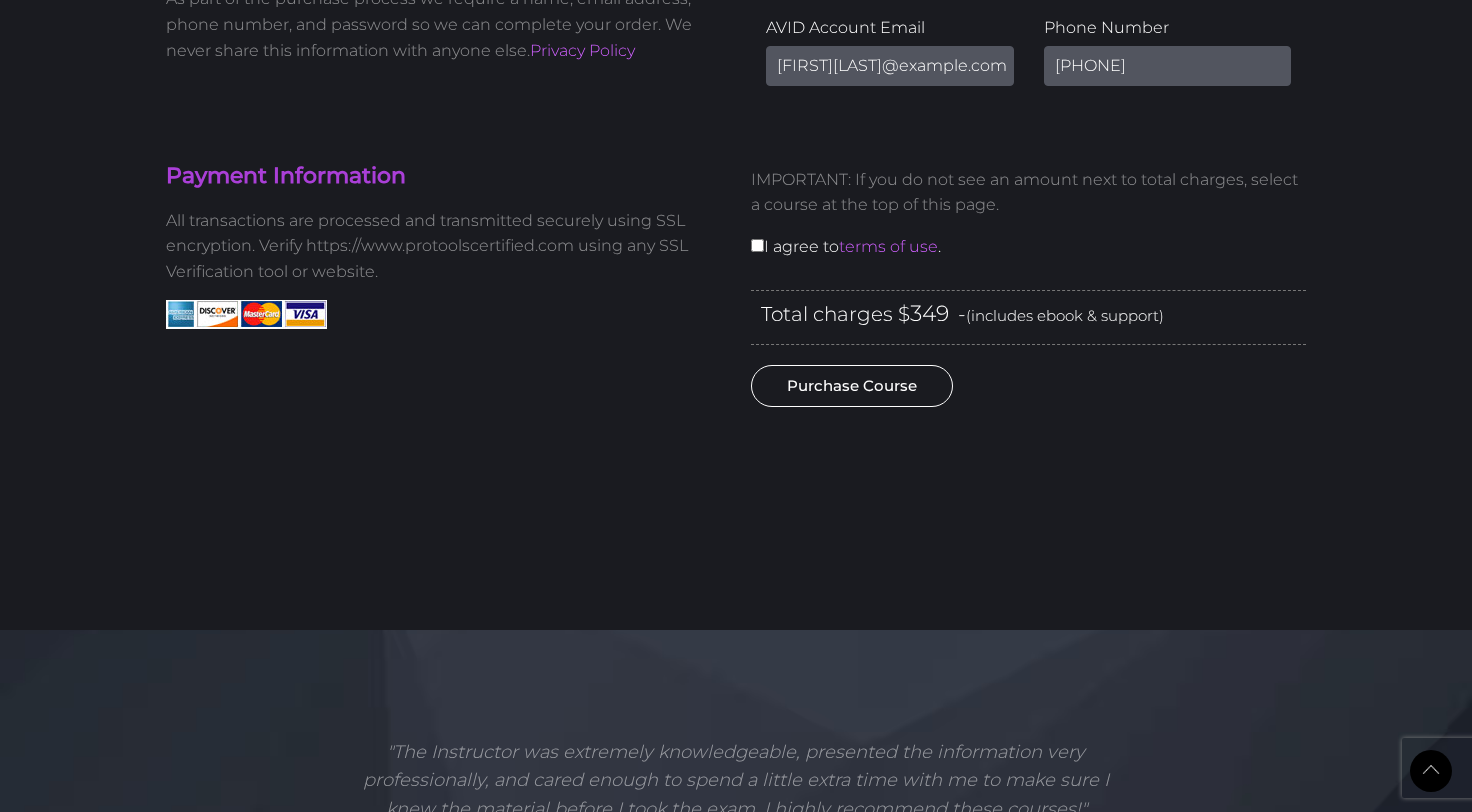 click on "Purchase Course" at bounding box center [852, 386] 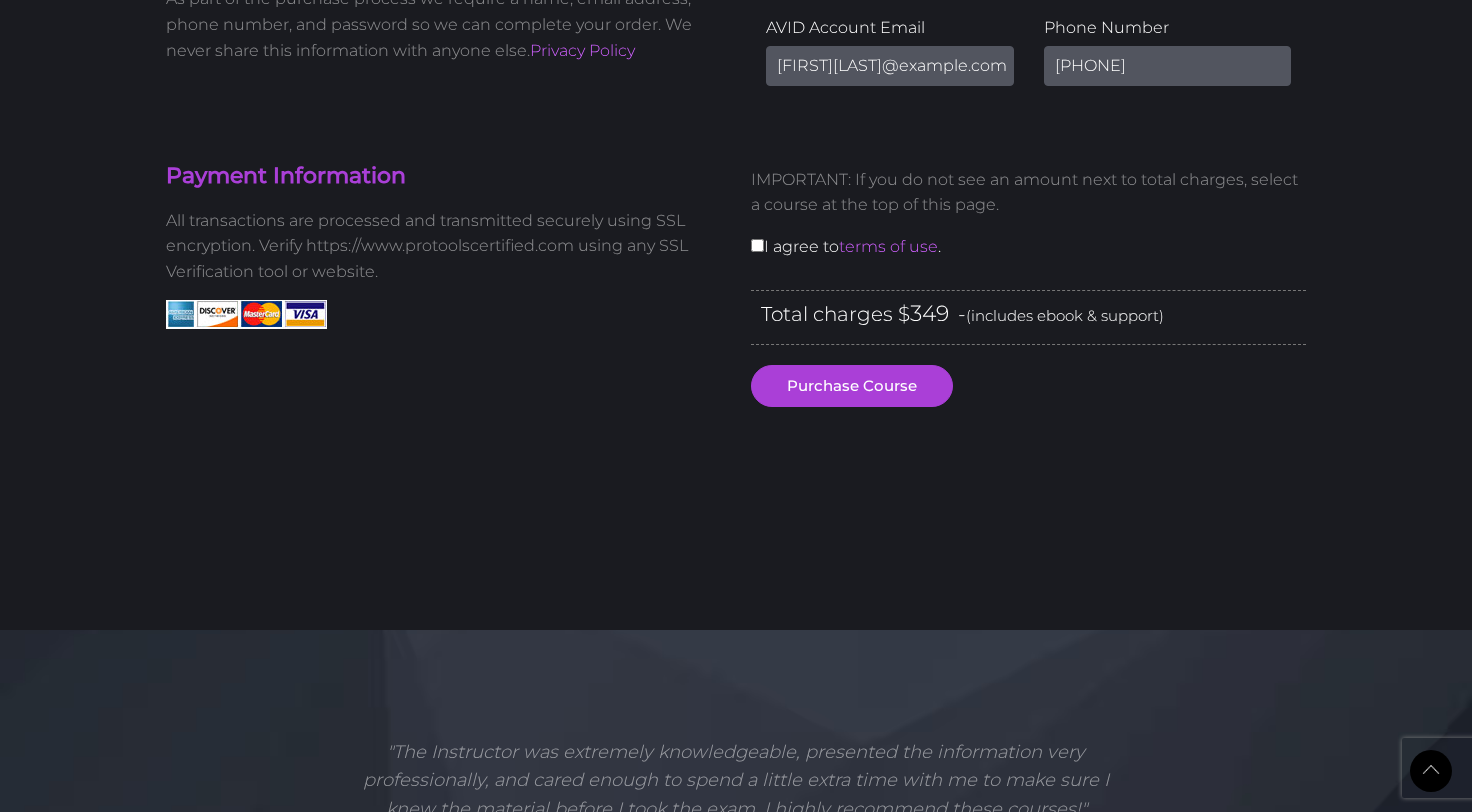 click on "IMPORTANT: If you do not see an amount next to total charges, select a course at the top of this
page.
I agree to  terms of use ." at bounding box center [1028, 220] 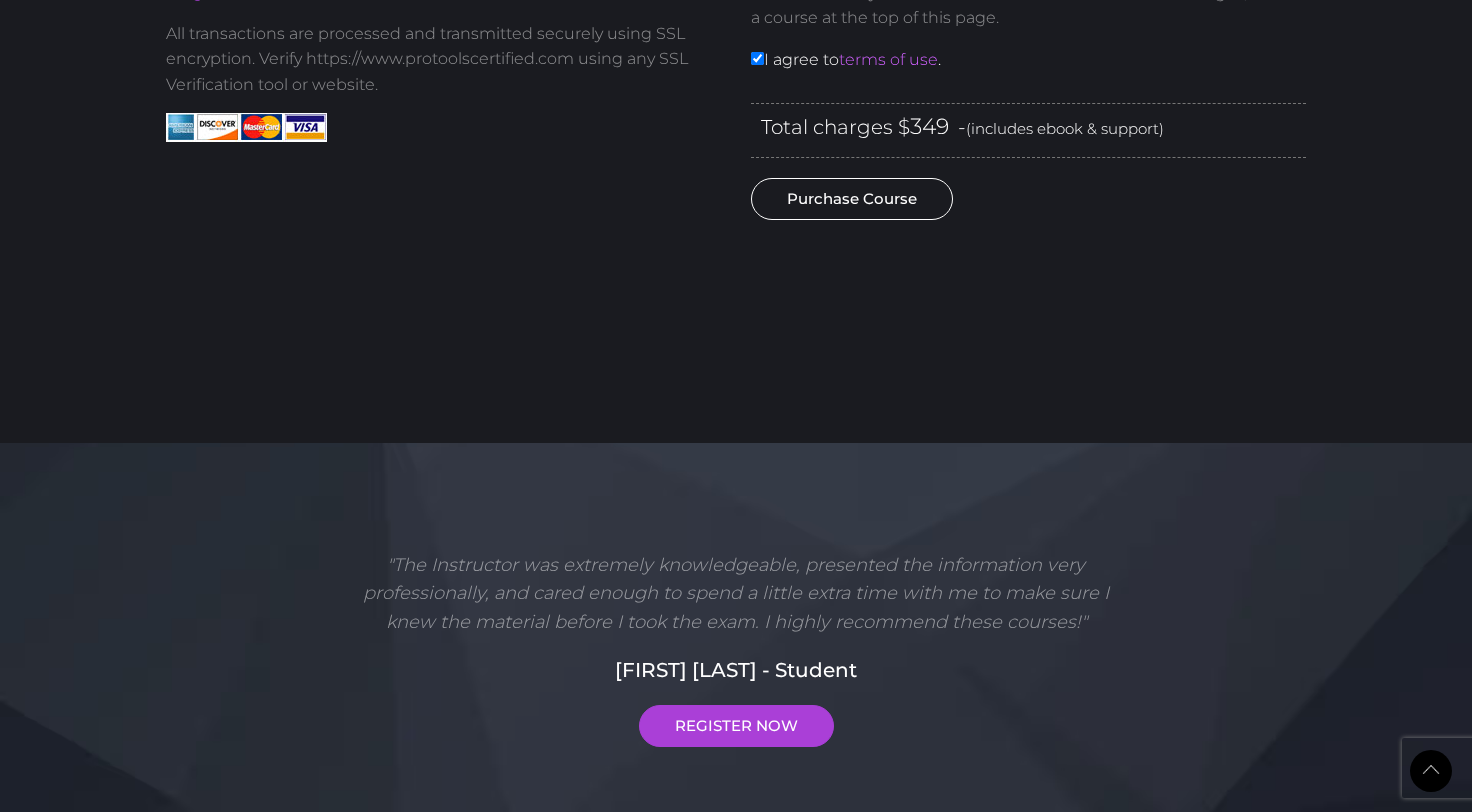 scroll, scrollTop: 957, scrollLeft: 0, axis: vertical 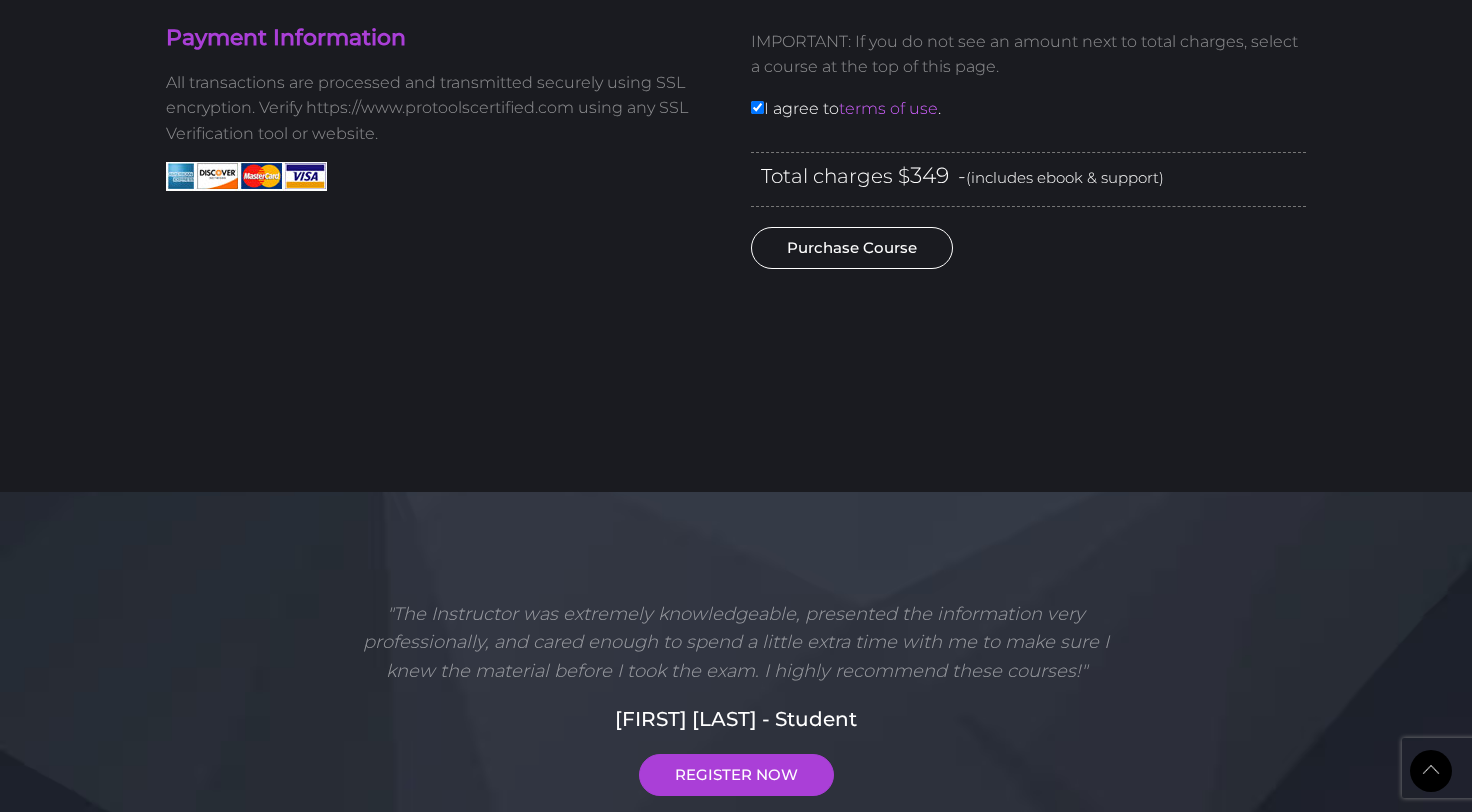 click on "Purchase Course" at bounding box center (852, 248) 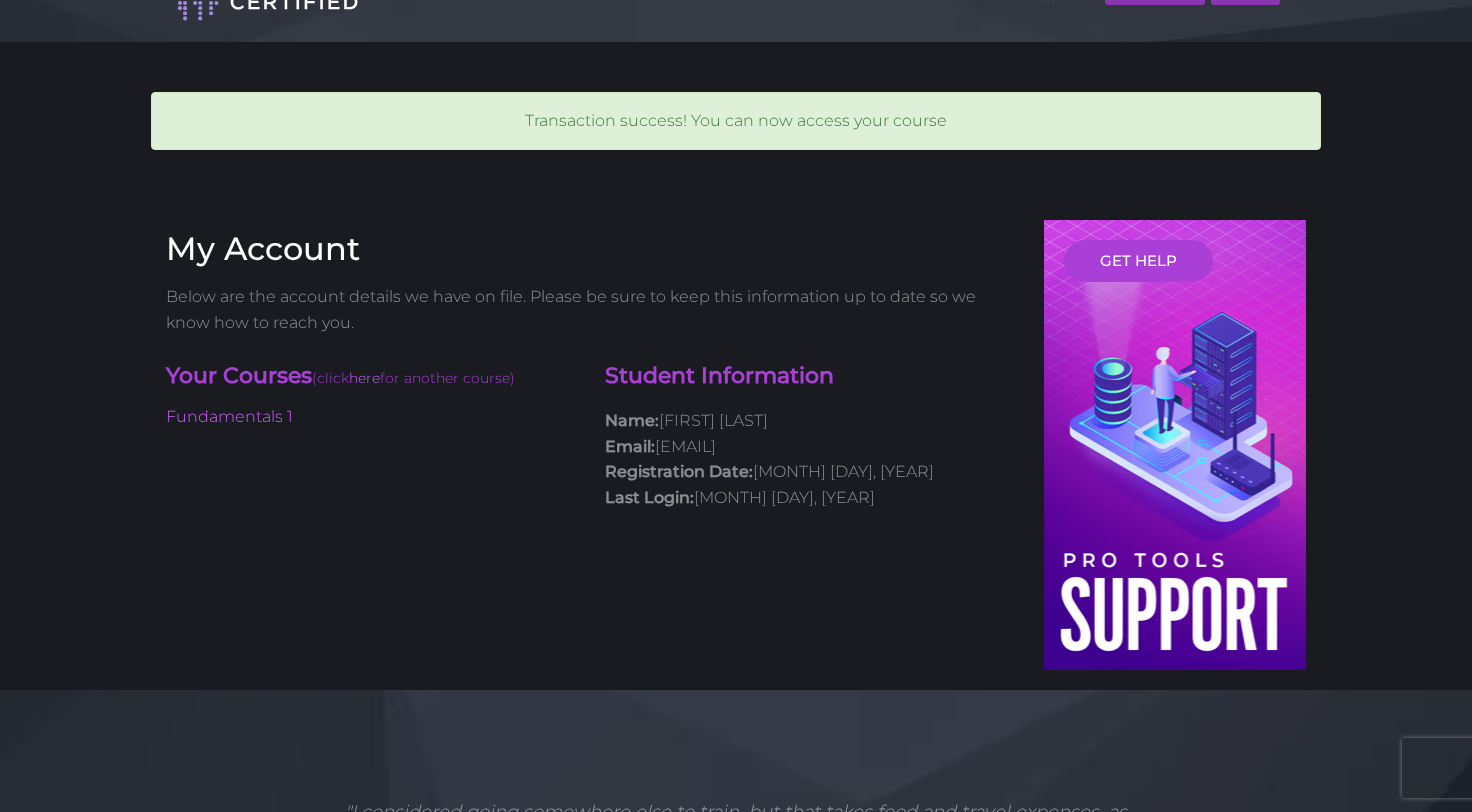 scroll, scrollTop: 75, scrollLeft: 0, axis: vertical 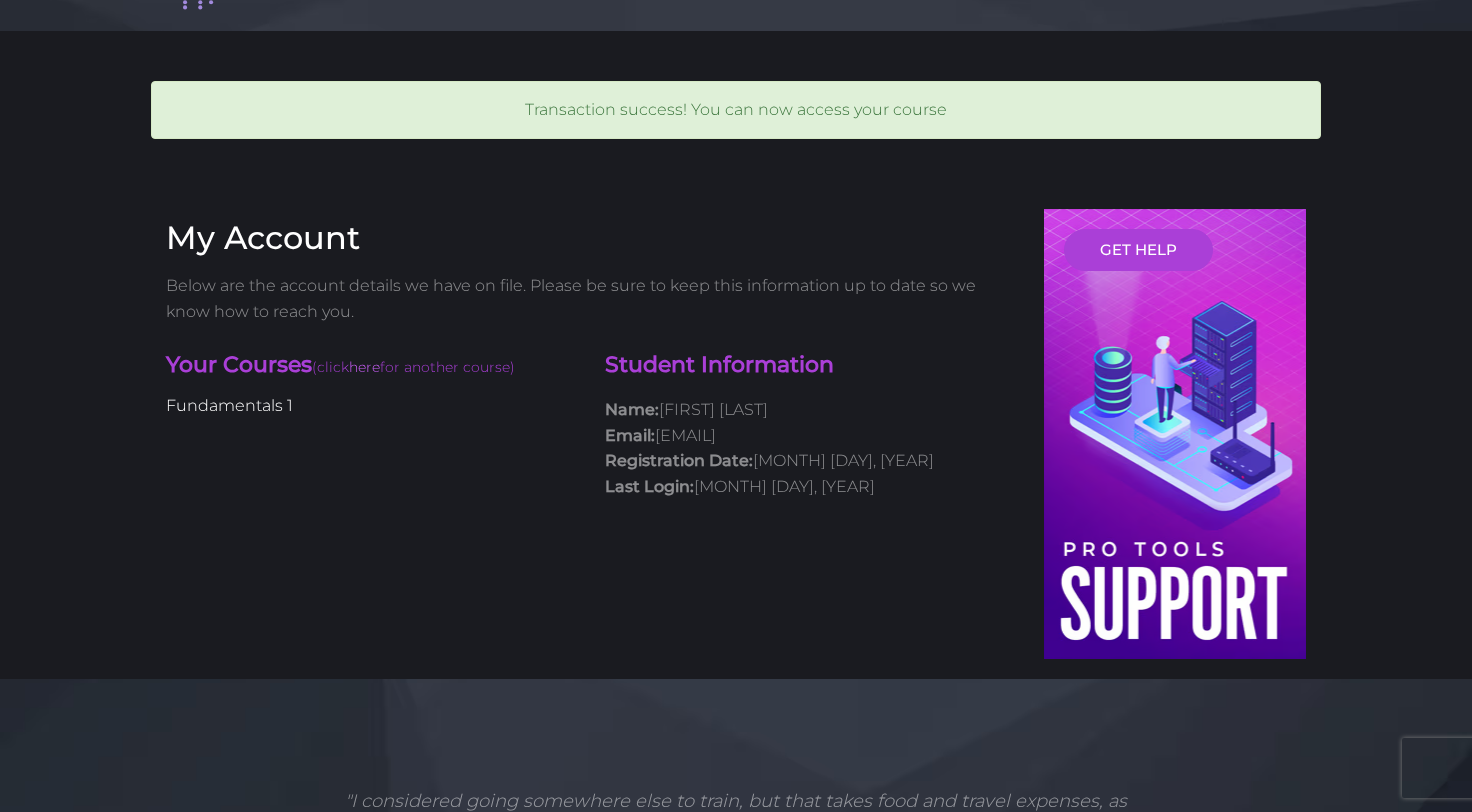 click on "Fundamentals 1" at bounding box center (229, 405) 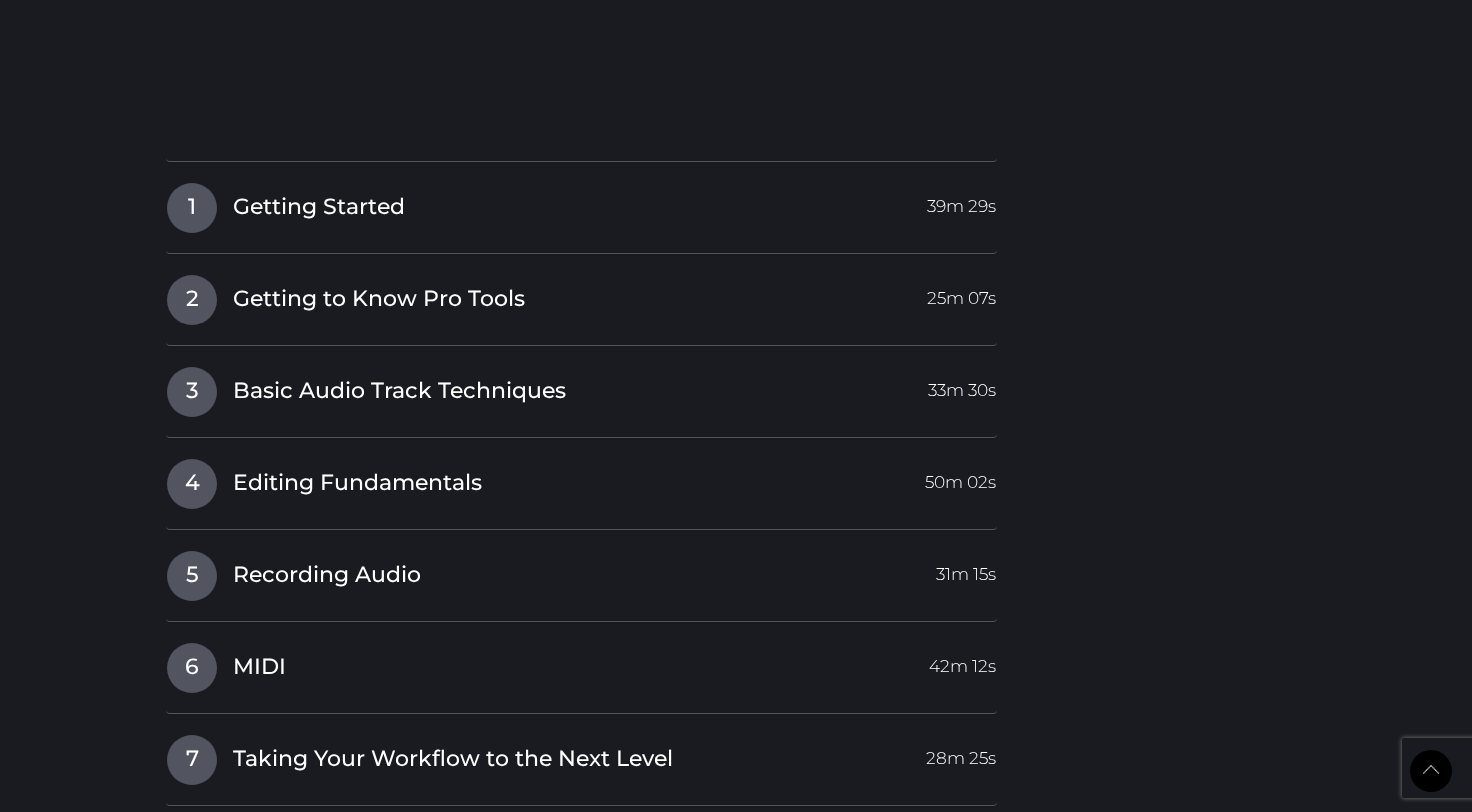 scroll, scrollTop: 2317, scrollLeft: 0, axis: vertical 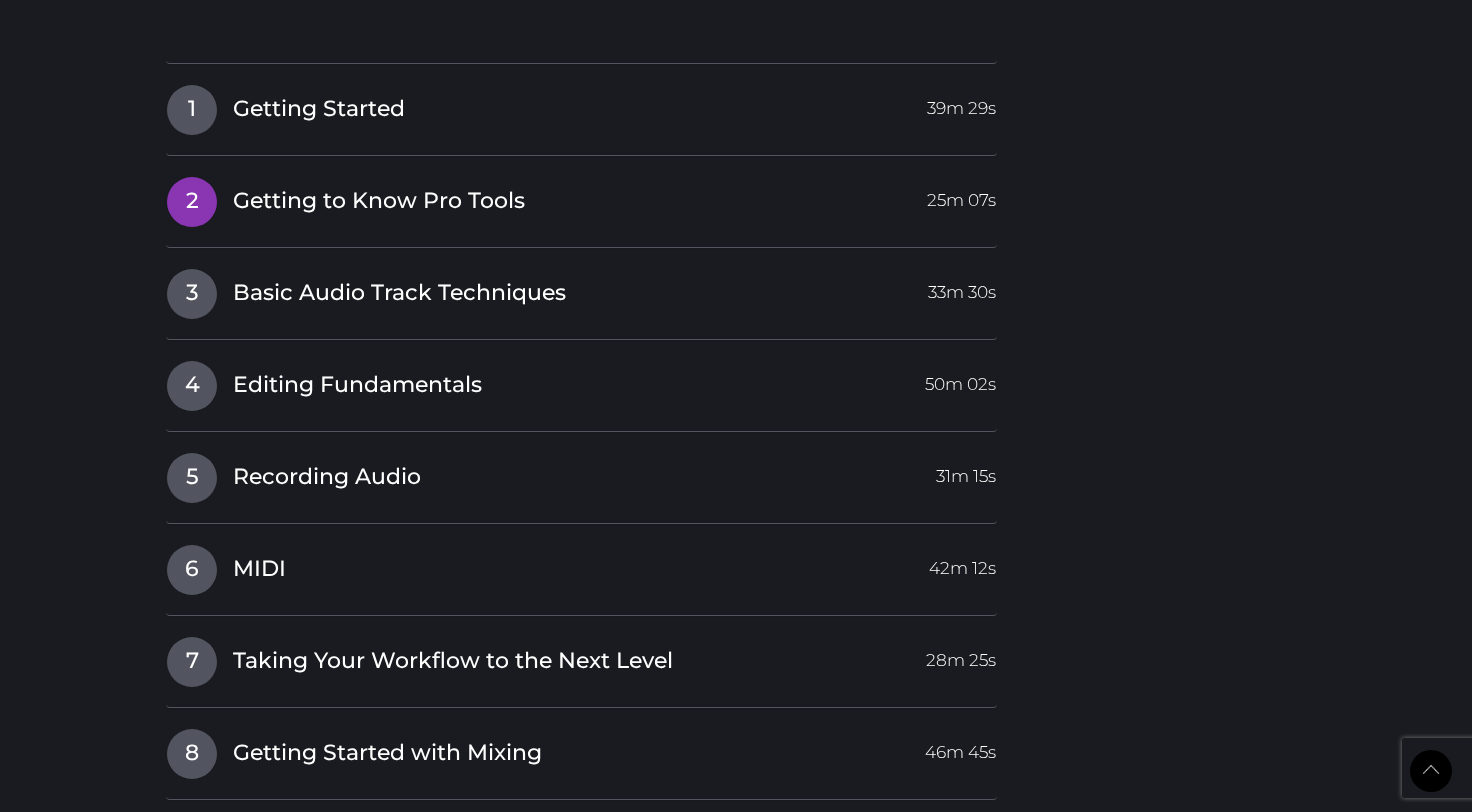 click on "Getting to Know Pro Tools" at bounding box center [379, 201] 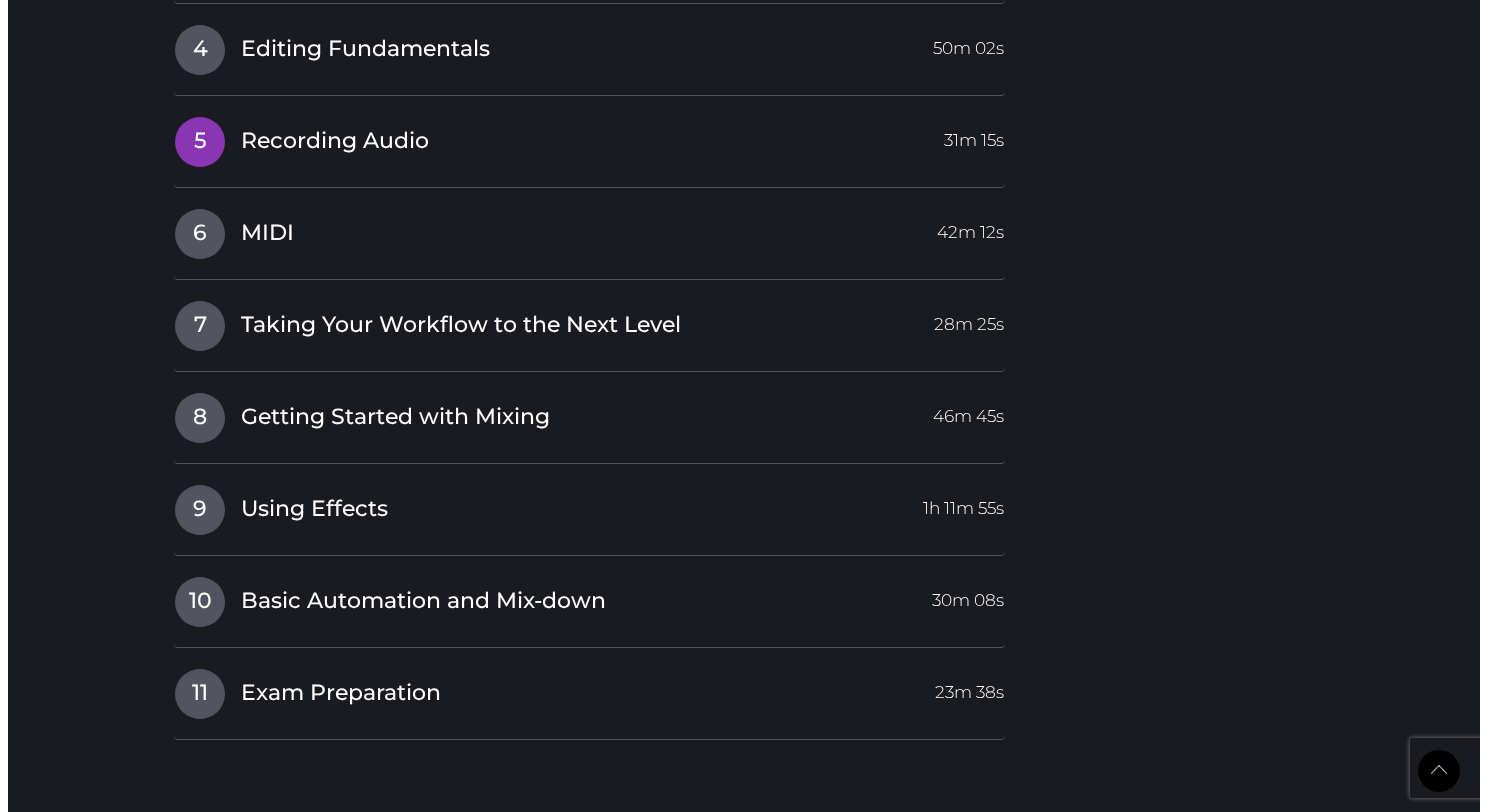 scroll, scrollTop: 2363, scrollLeft: 0, axis: vertical 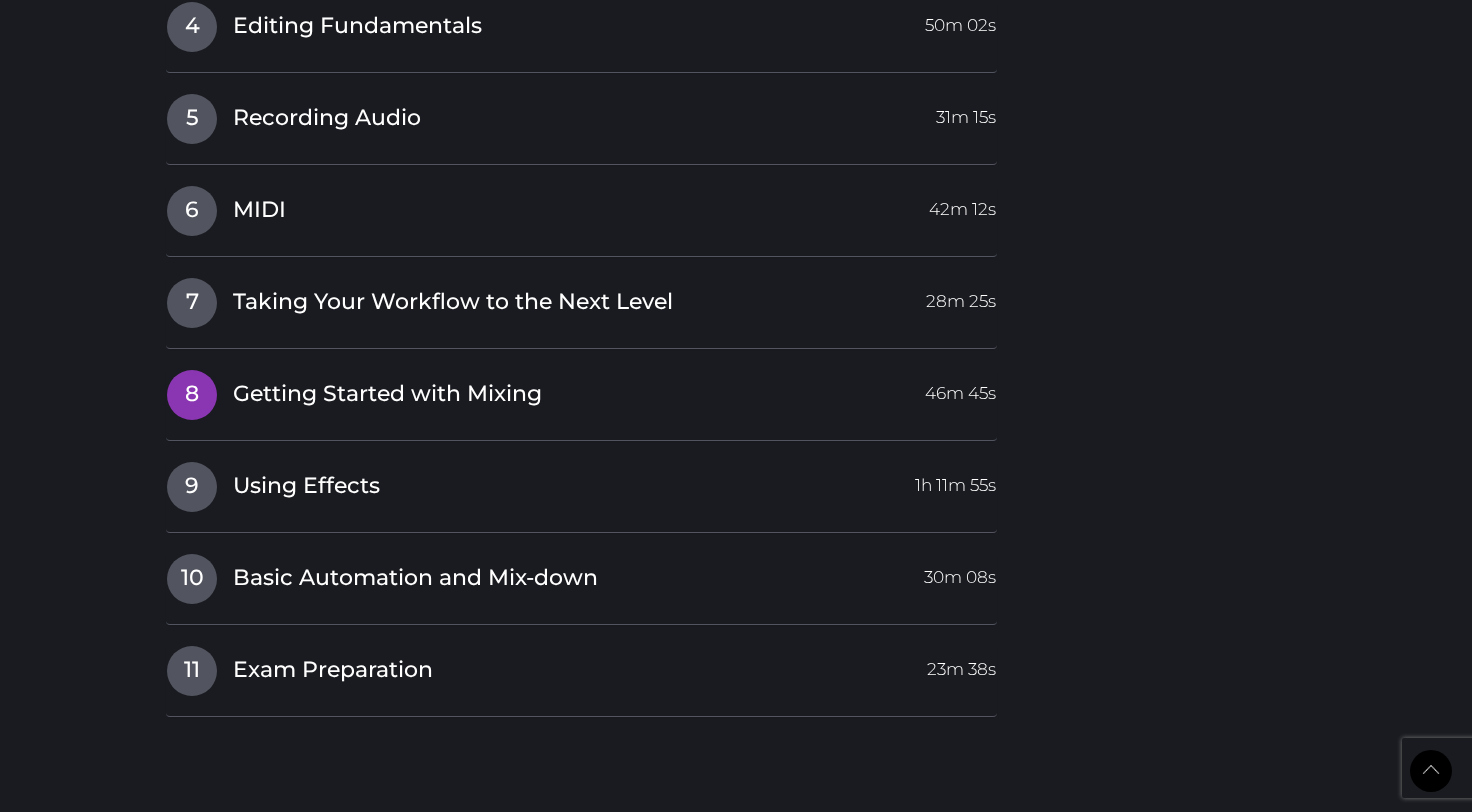 click on "Getting Started with Mixing" at bounding box center [387, 394] 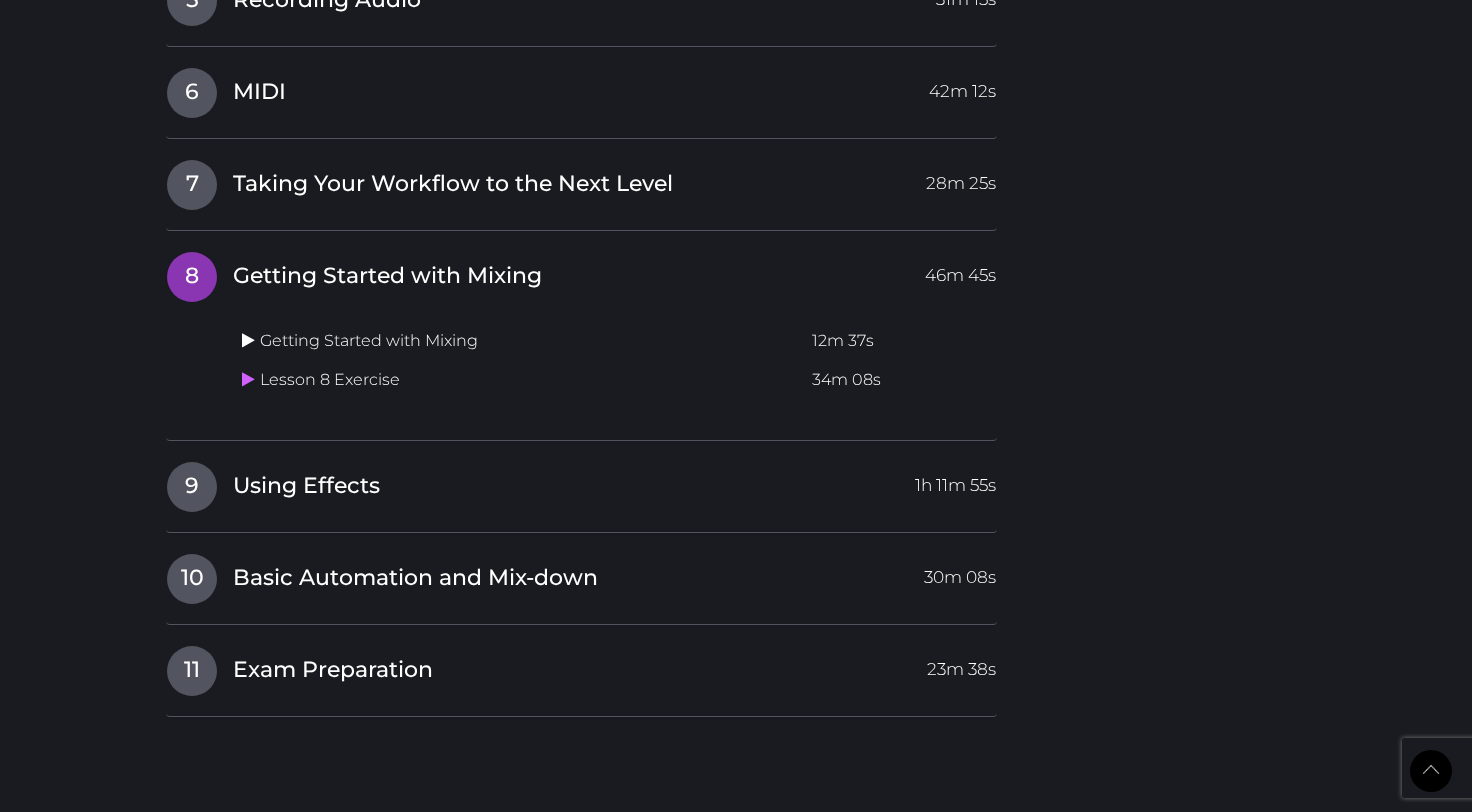 click at bounding box center (248, 340) 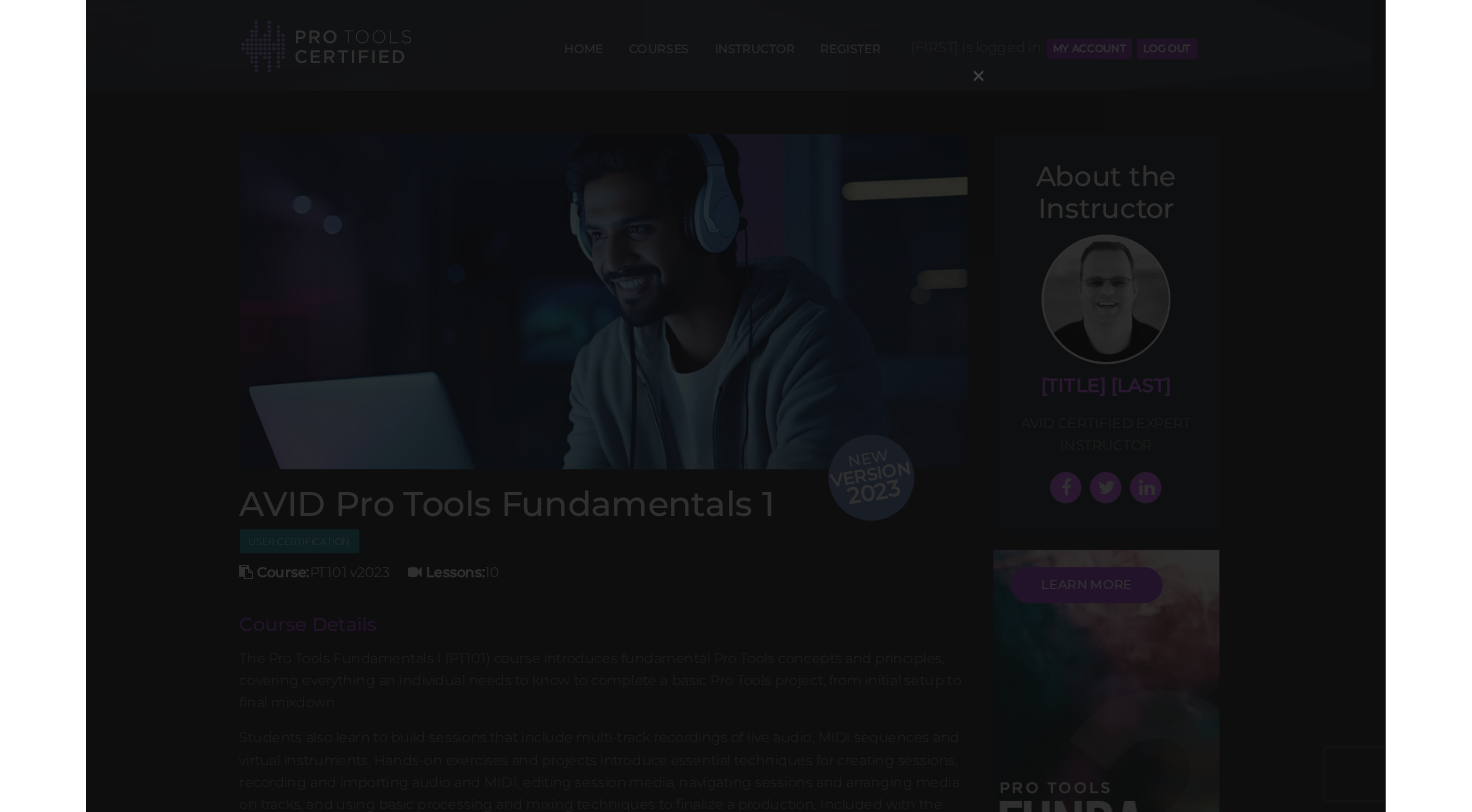 scroll, scrollTop: 2363, scrollLeft: 0, axis: vertical 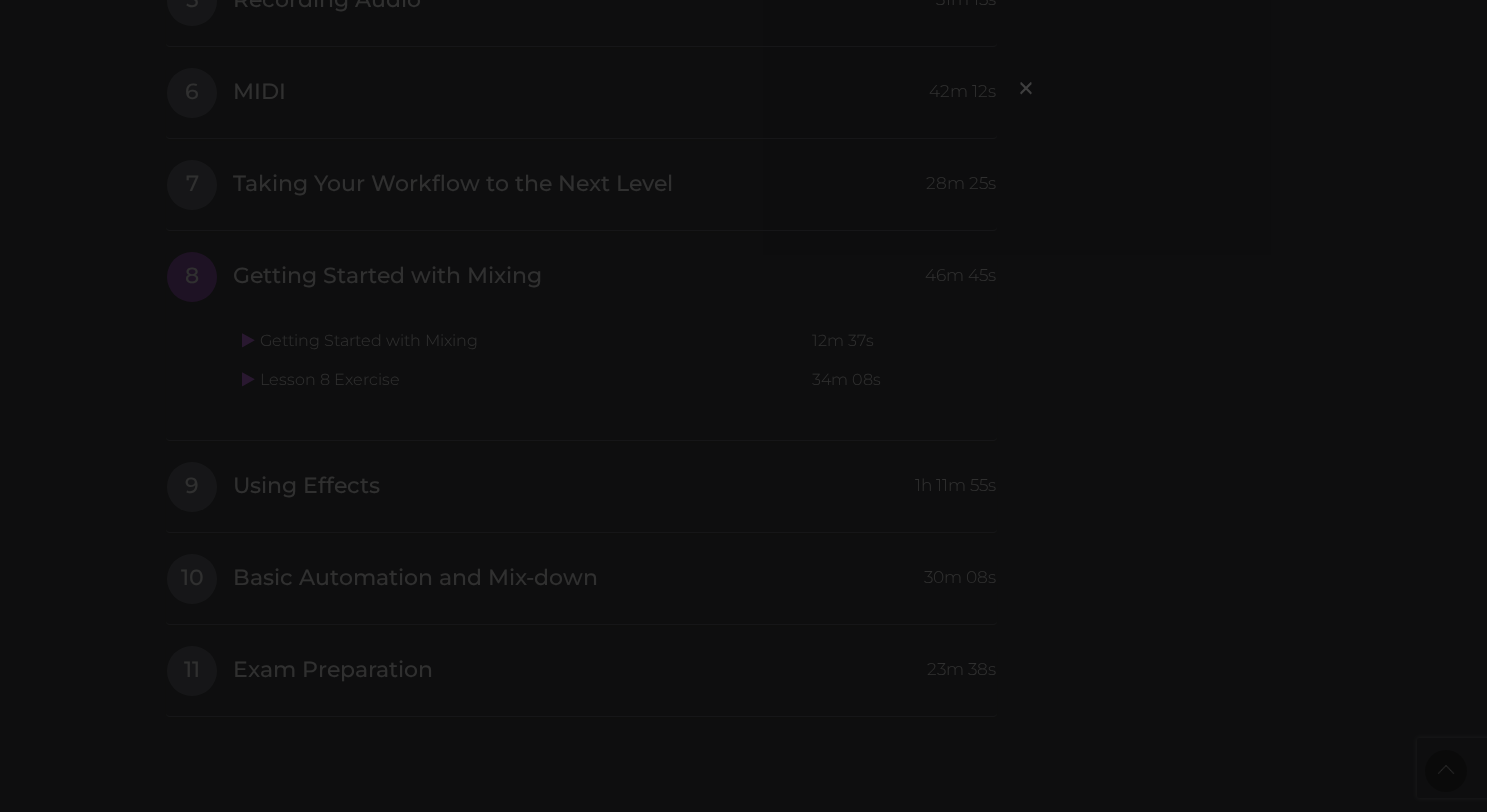 click on "×" at bounding box center (743, 406) 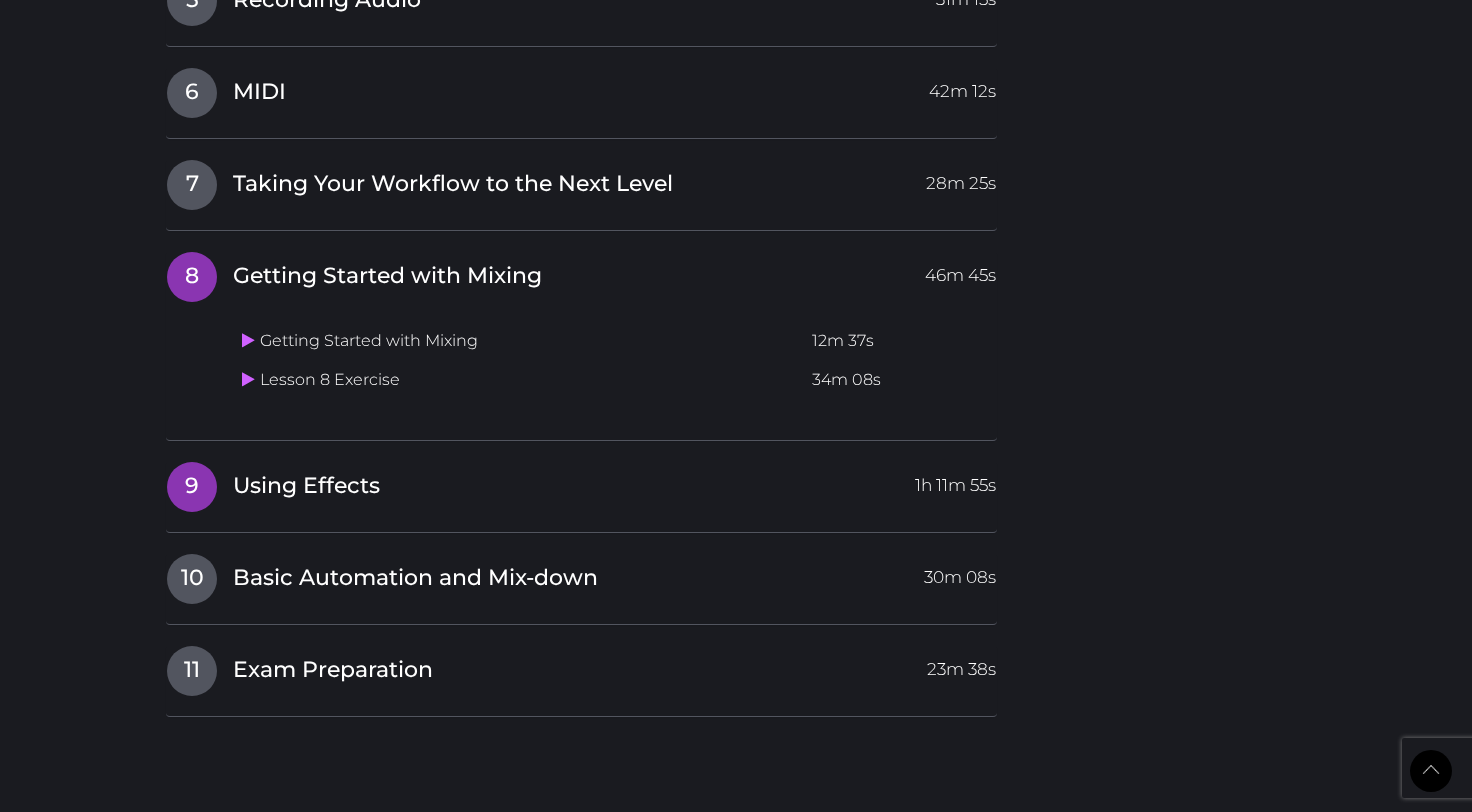 click on "9 Using Effects 1h 11m 55s" at bounding box center (581, 482) 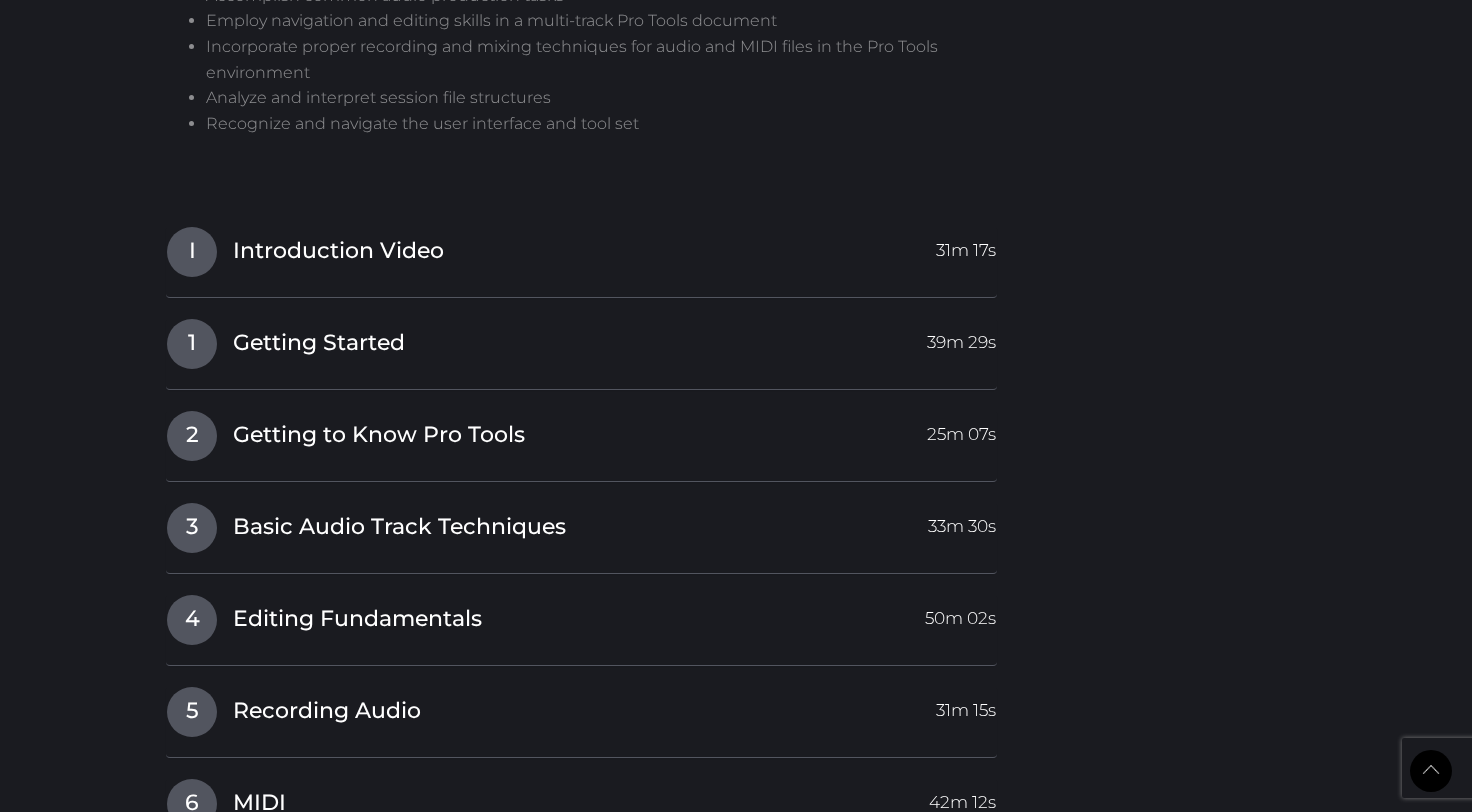 scroll, scrollTop: 1670, scrollLeft: 0, axis: vertical 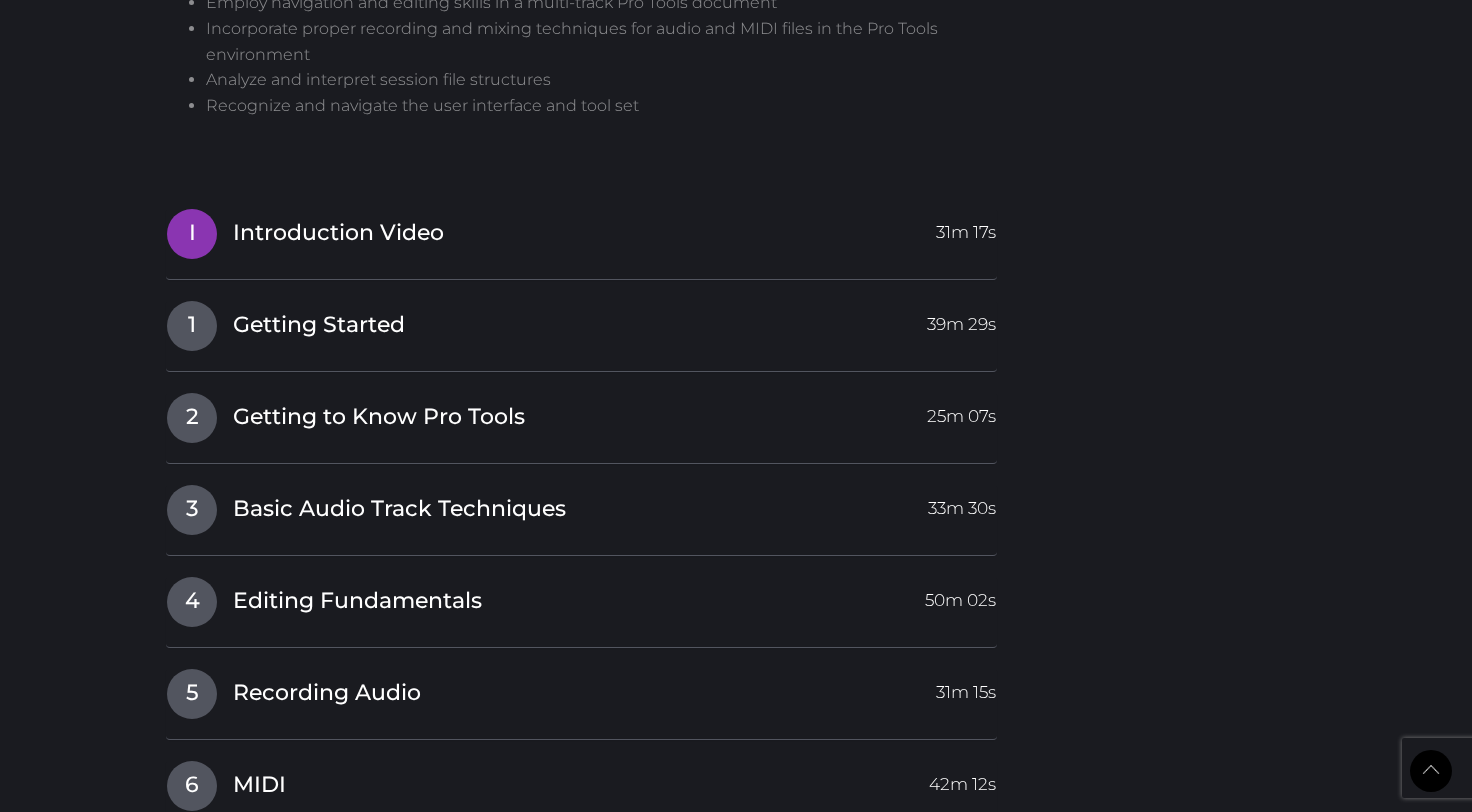 click on "I Introduction Video 31m 17s" at bounding box center [581, 229] 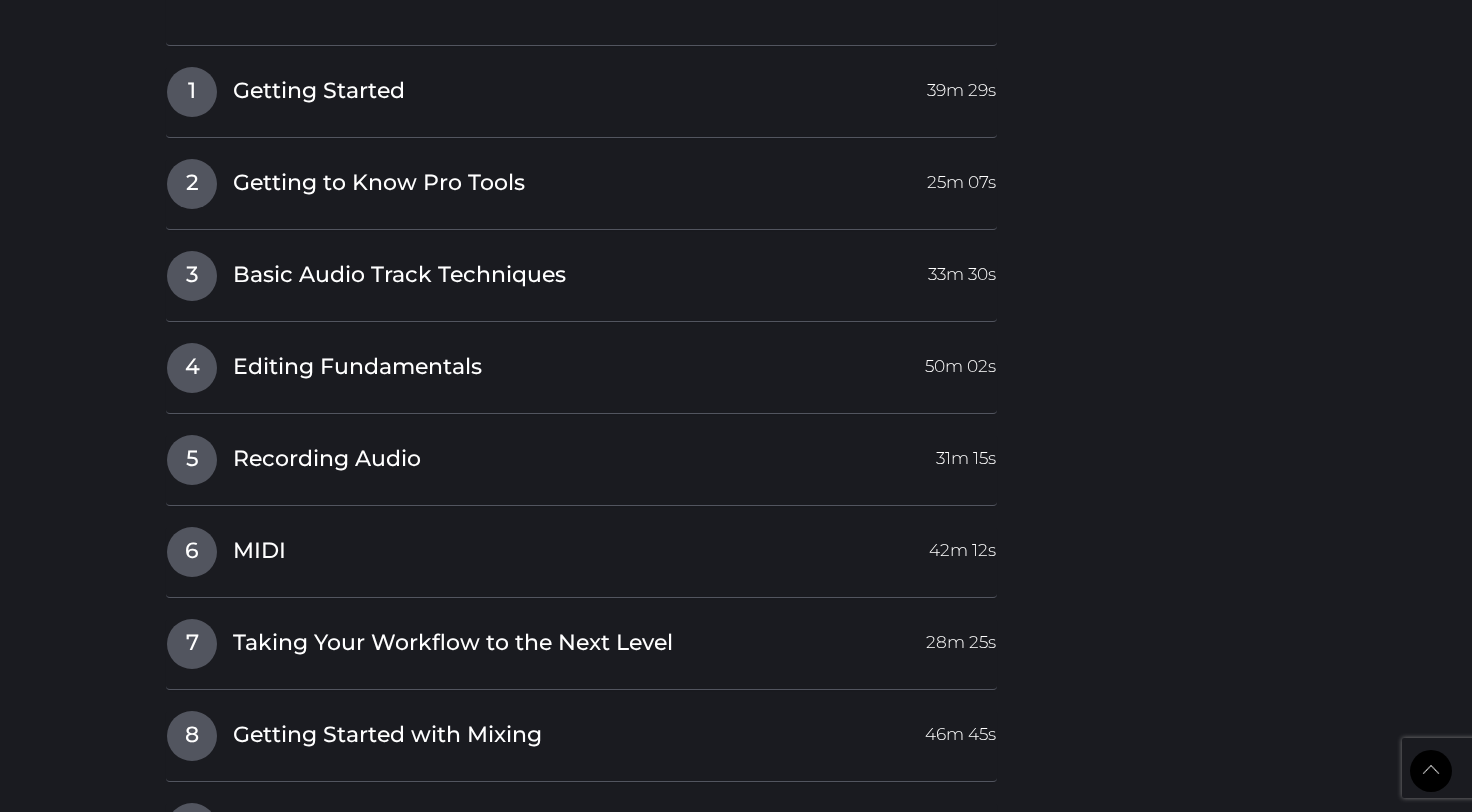 scroll, scrollTop: 2360, scrollLeft: 0, axis: vertical 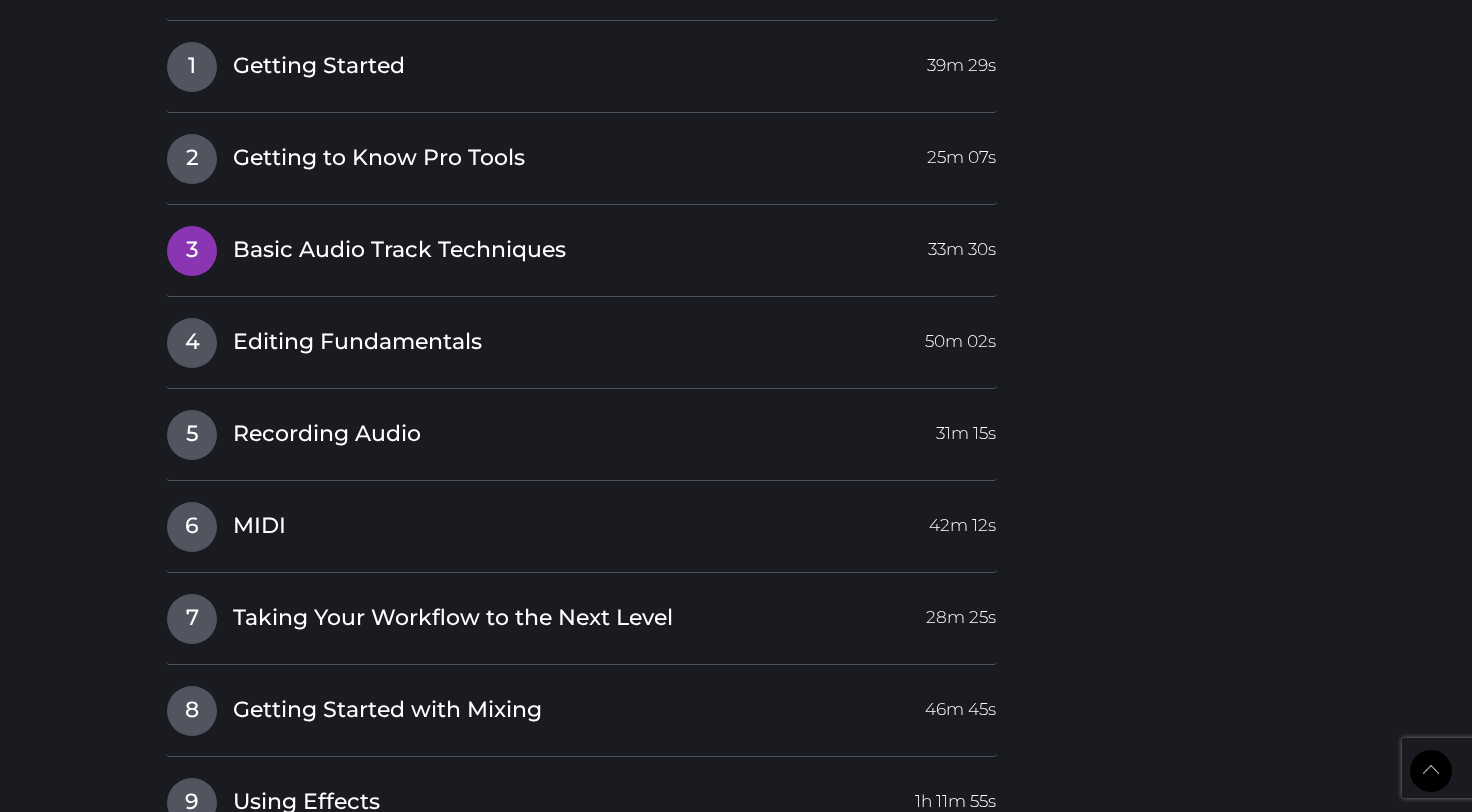 click on "Basic Audio Track Techniques" at bounding box center [399, 250] 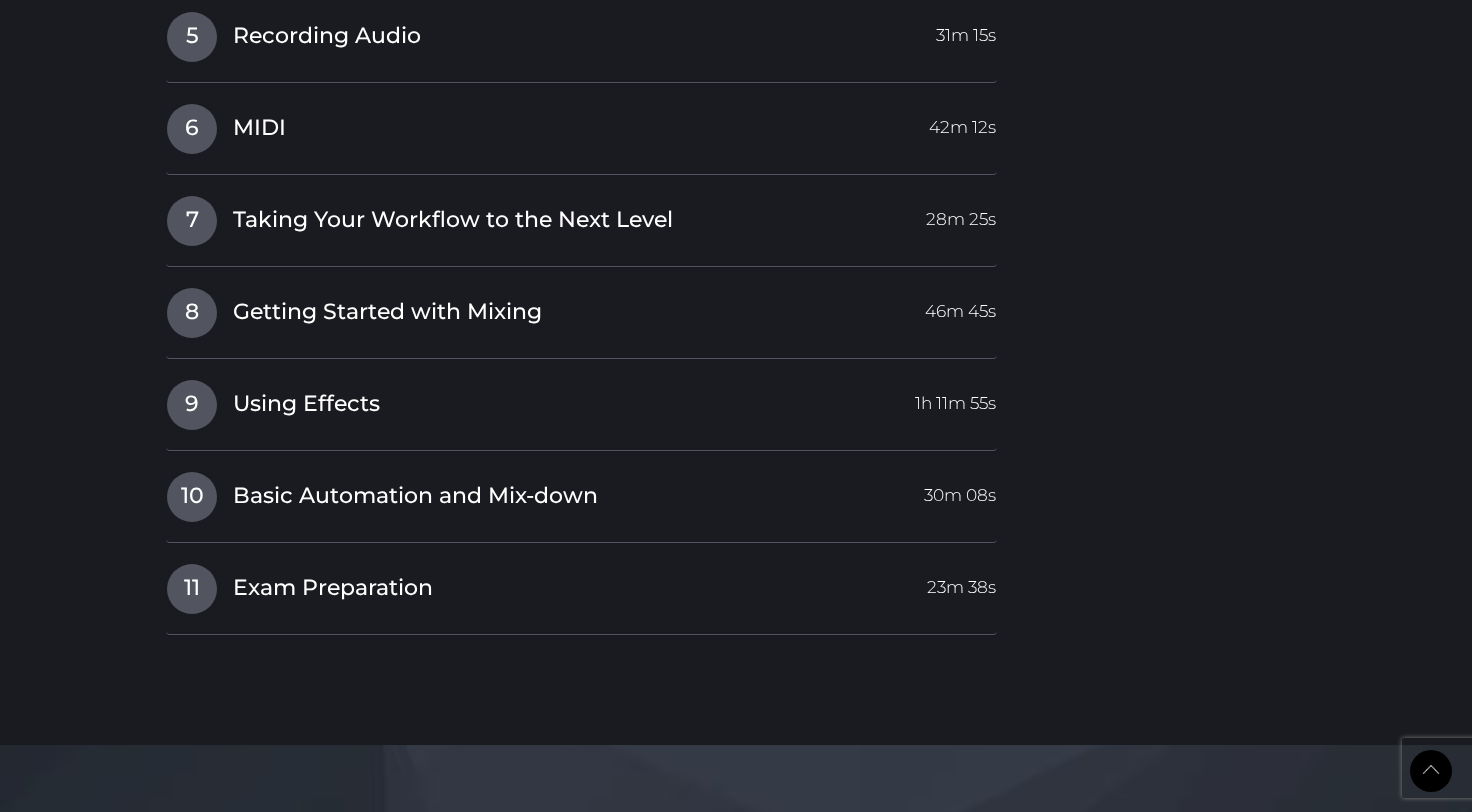 scroll, scrollTop: 2484, scrollLeft: 0, axis: vertical 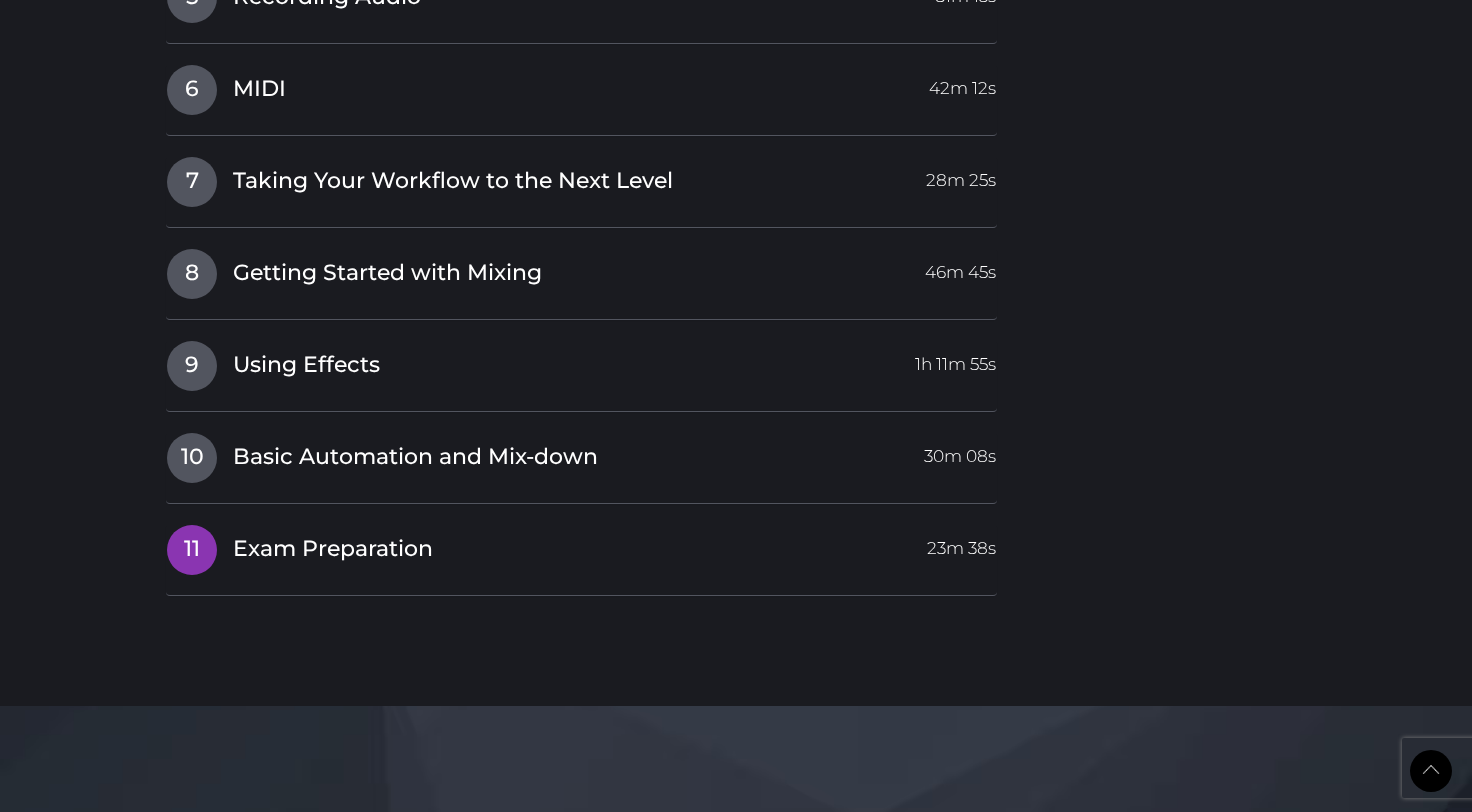 click on "Exam Preparation" at bounding box center (333, 549) 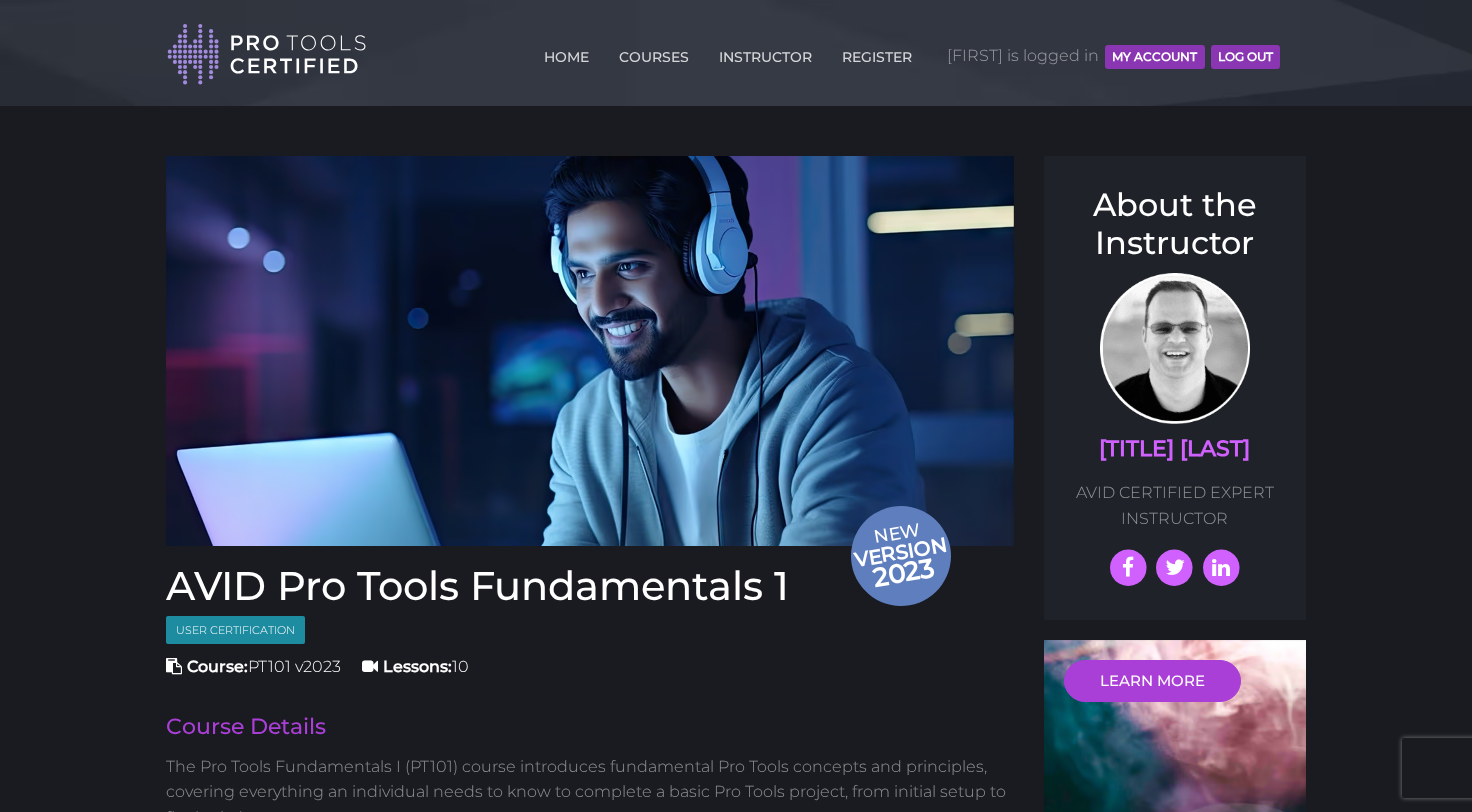 scroll, scrollTop: 0, scrollLeft: 0, axis: both 